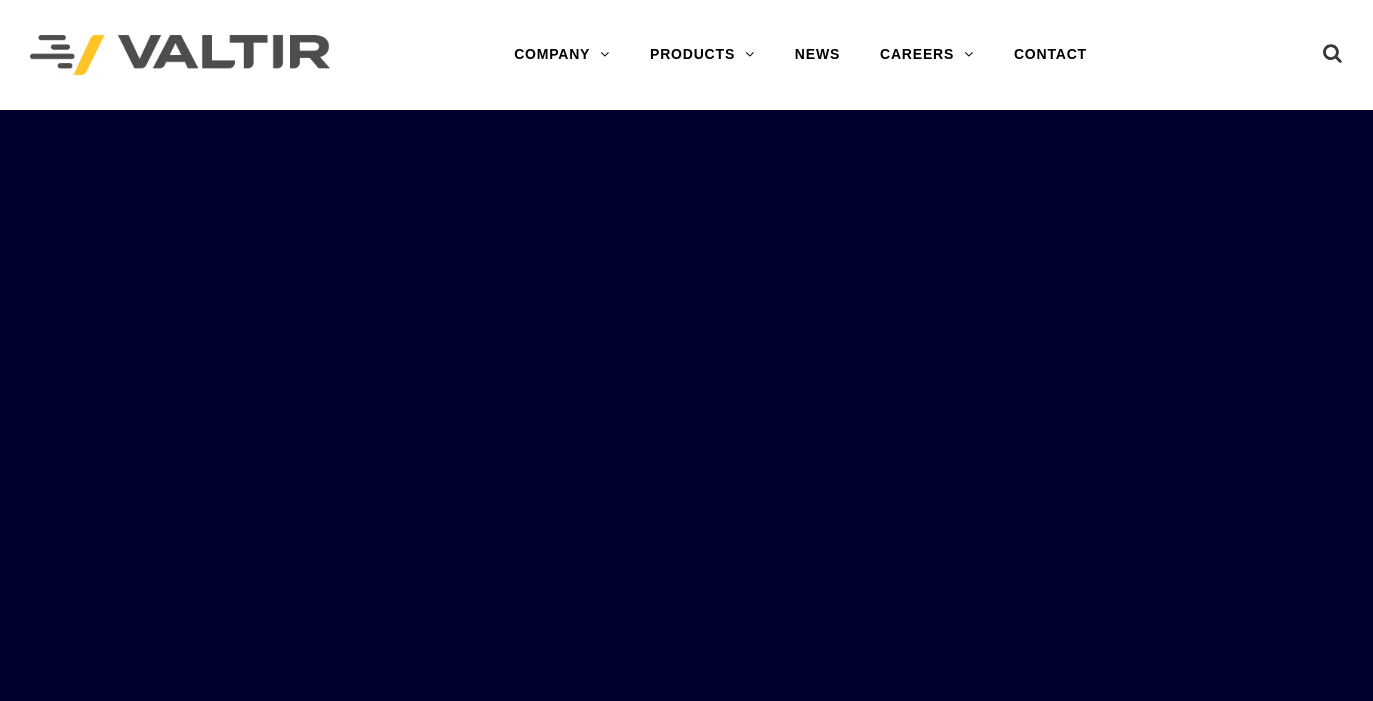 scroll, scrollTop: 0, scrollLeft: 0, axis: both 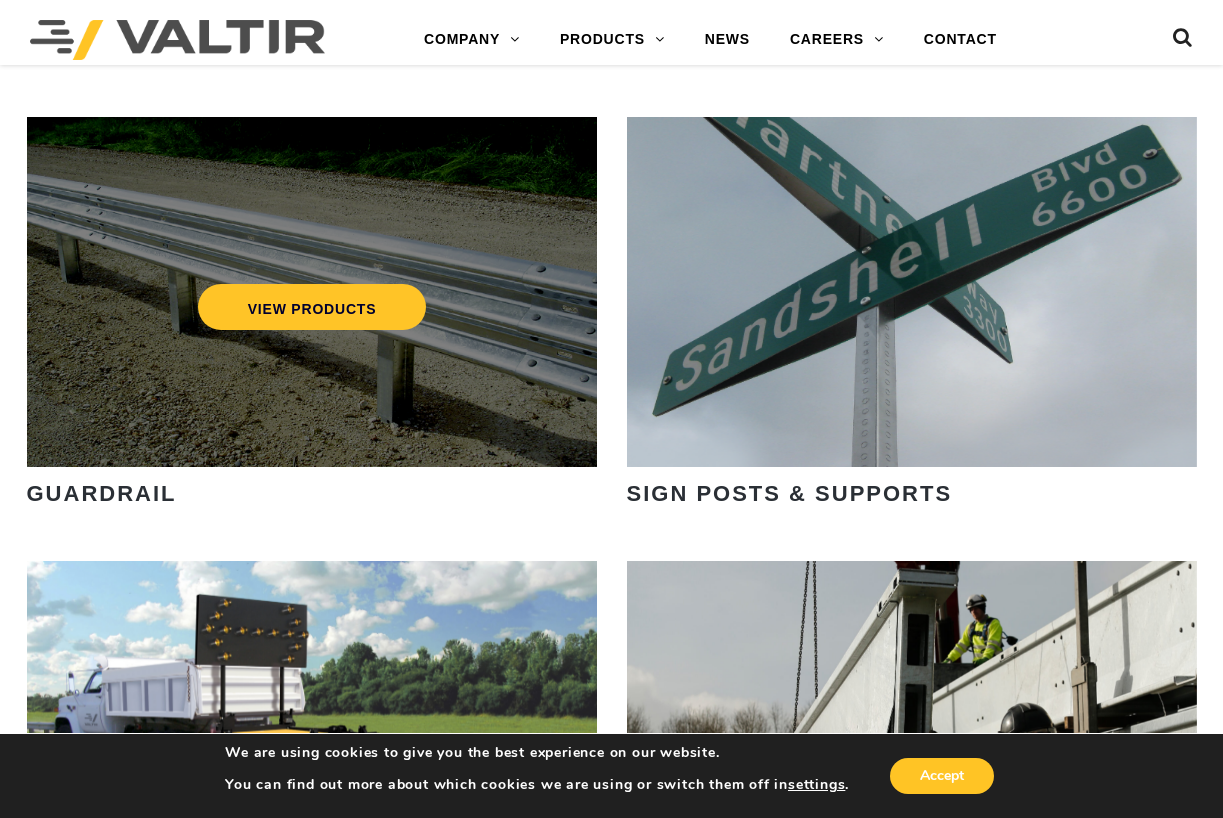 click on "VIEW PRODUCTS" at bounding box center (312, 292) 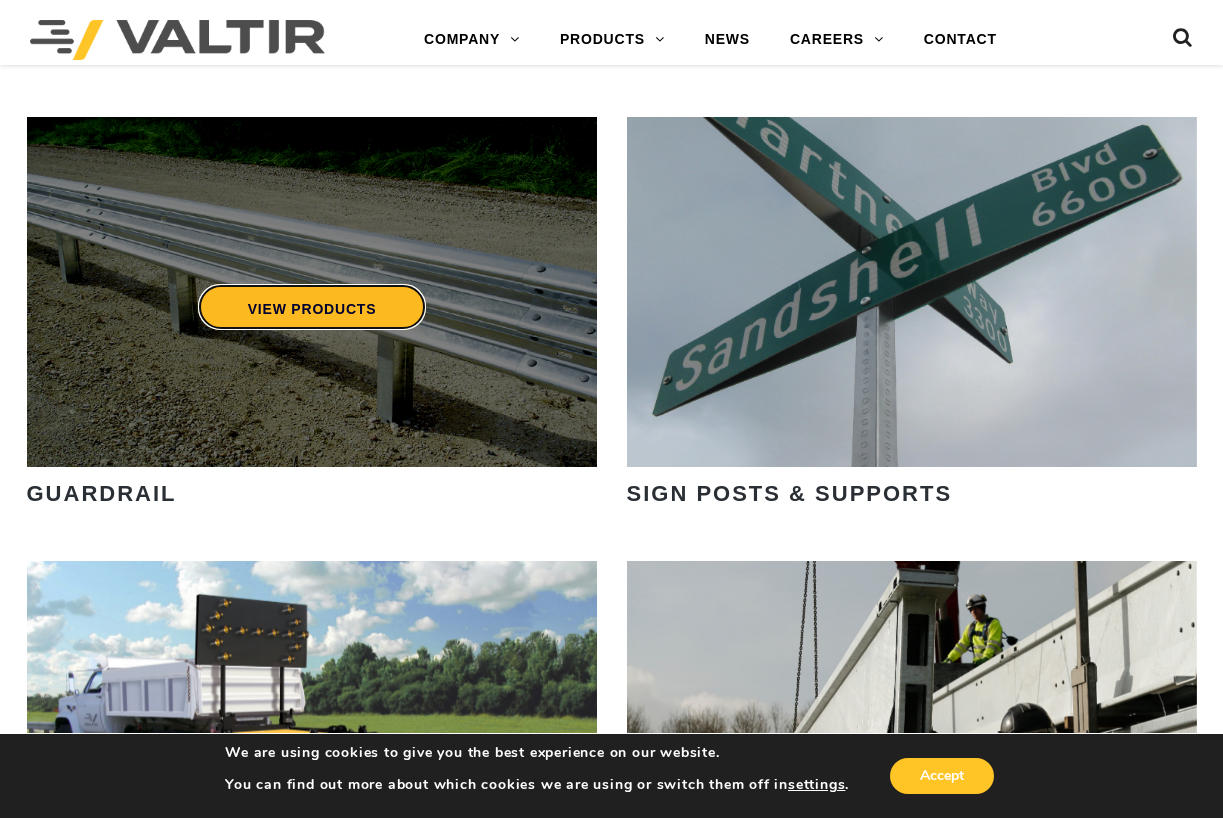 click on "VIEW PRODUCTS" at bounding box center (311, 307) 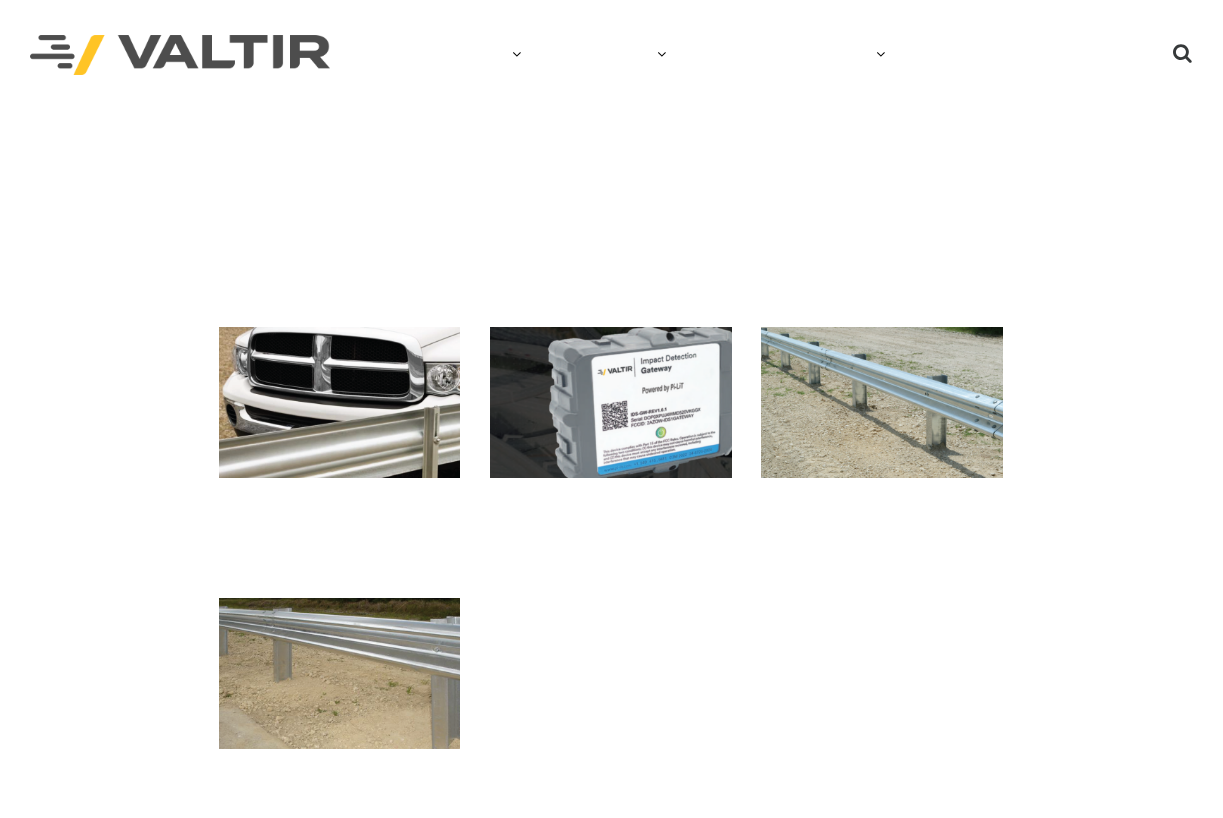 scroll, scrollTop: 0, scrollLeft: 0, axis: both 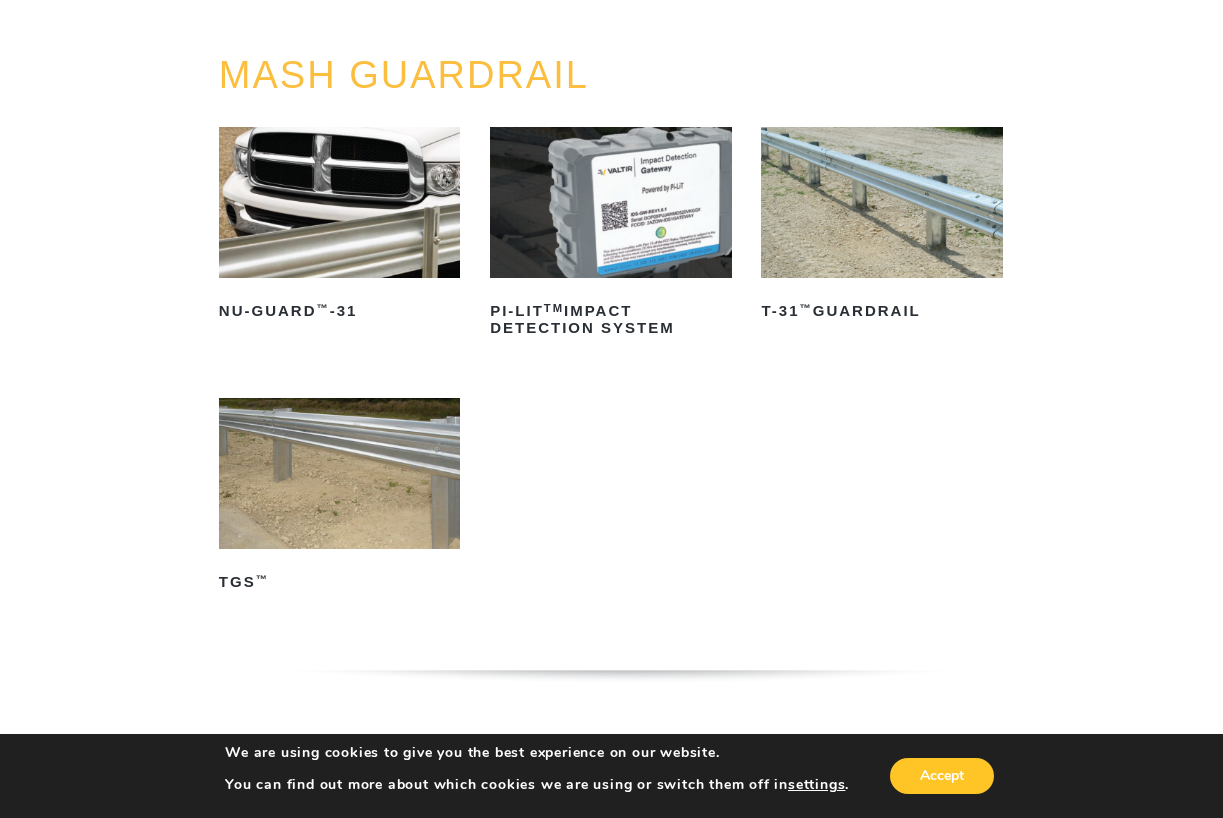 click at bounding box center (339, 473) 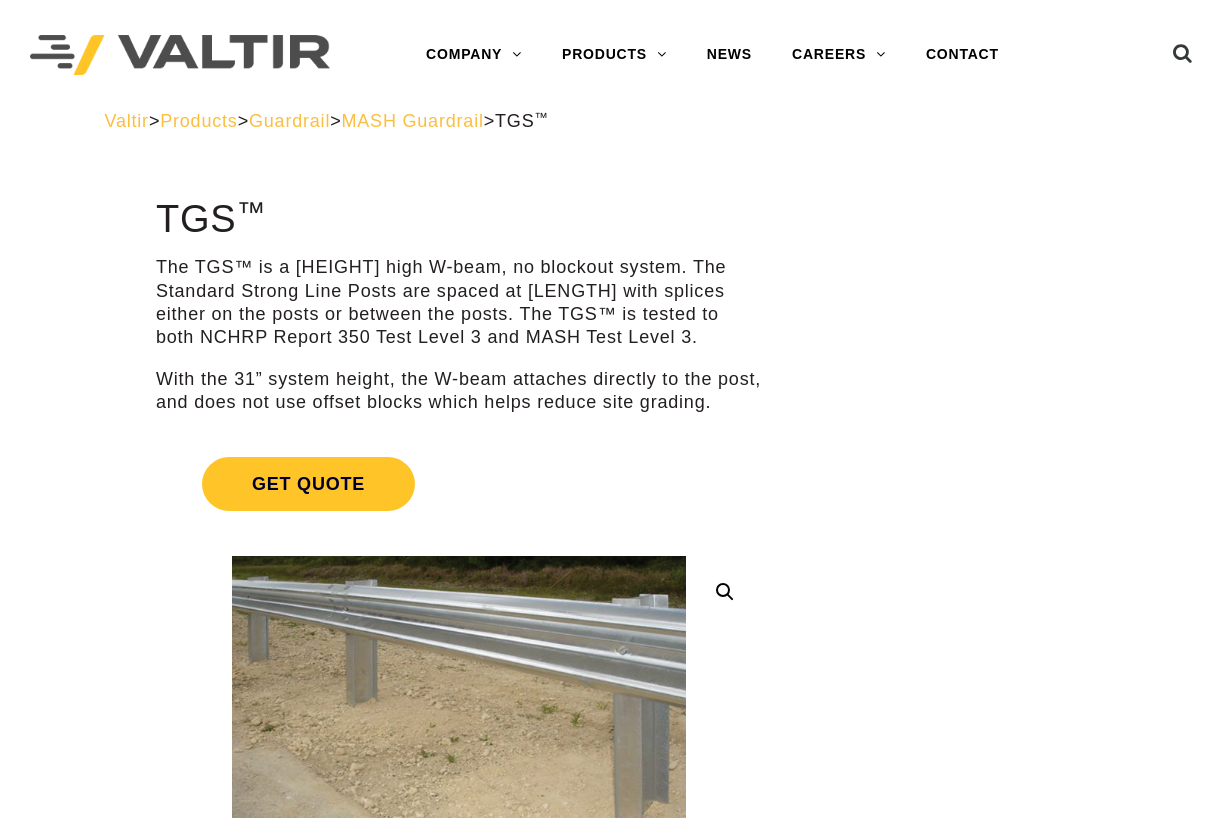 scroll, scrollTop: 0, scrollLeft: 0, axis: both 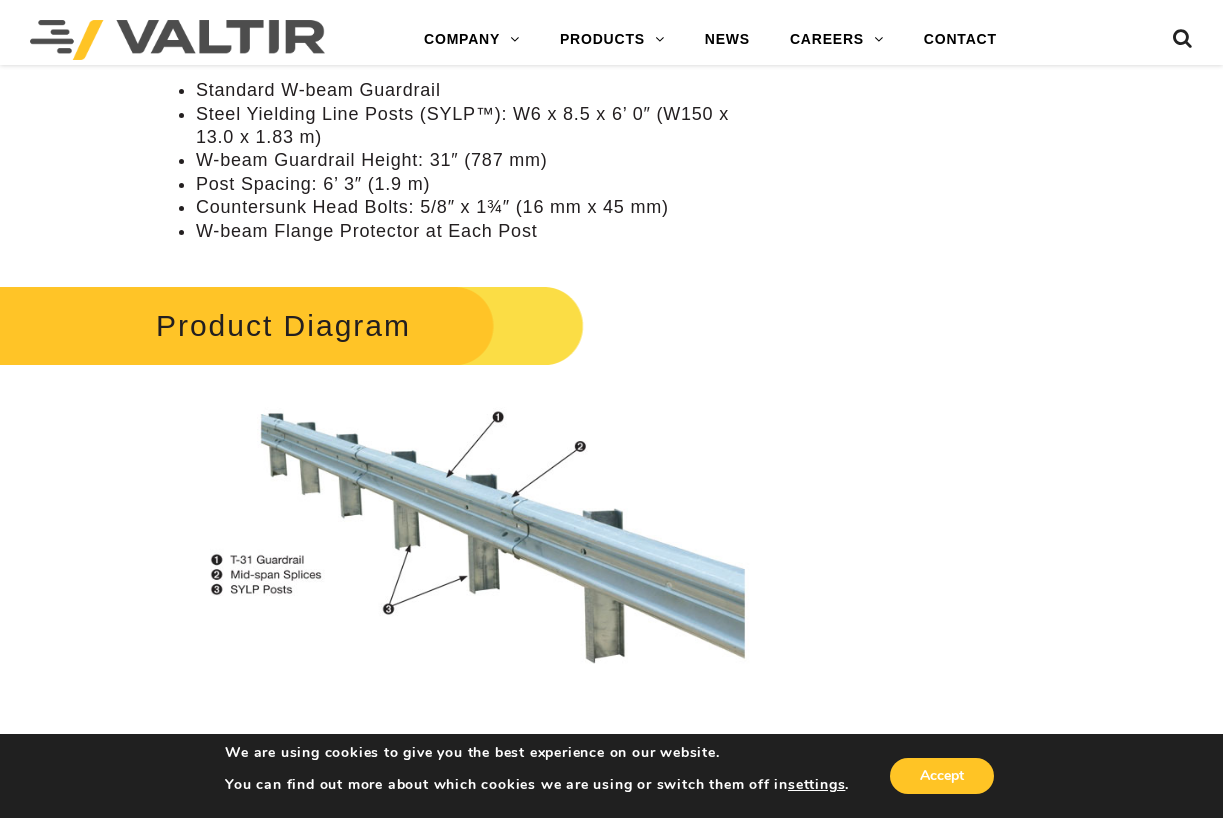 click at bounding box center [458, 547] 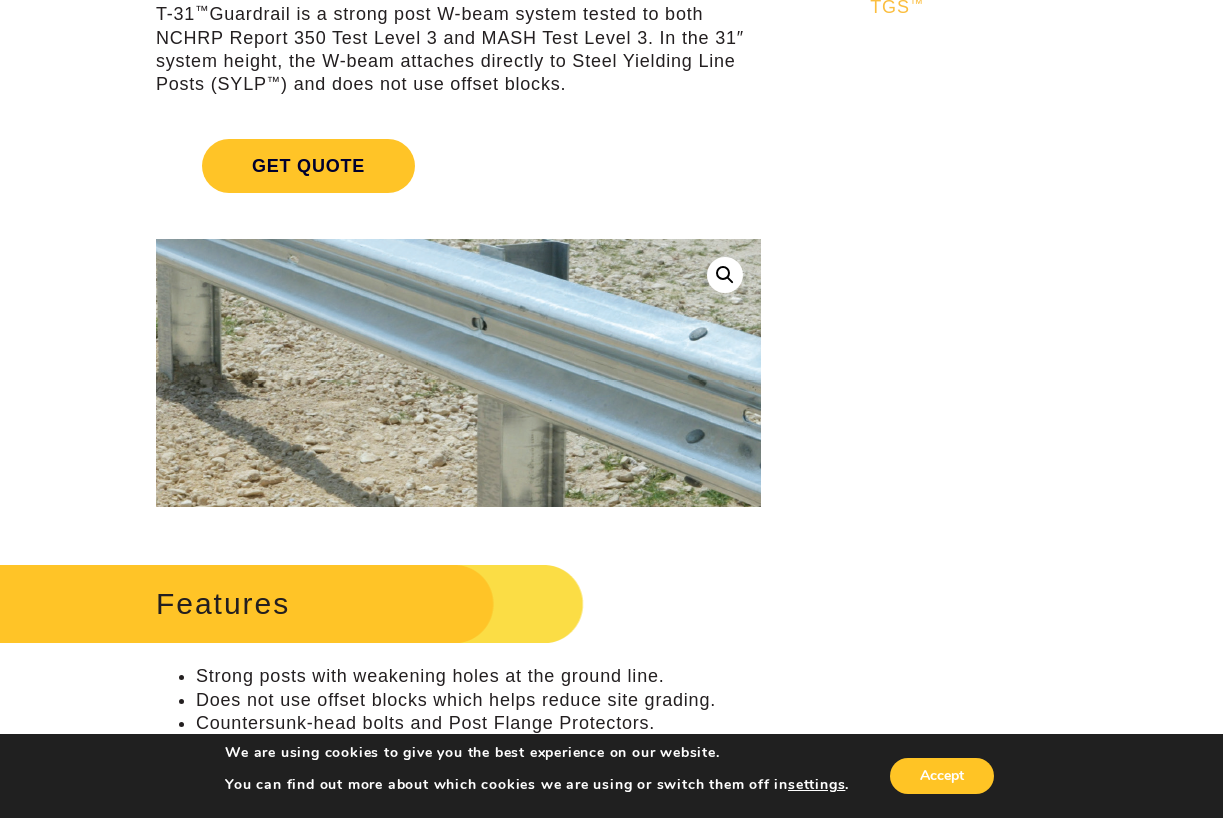 scroll, scrollTop: 0, scrollLeft: 0, axis: both 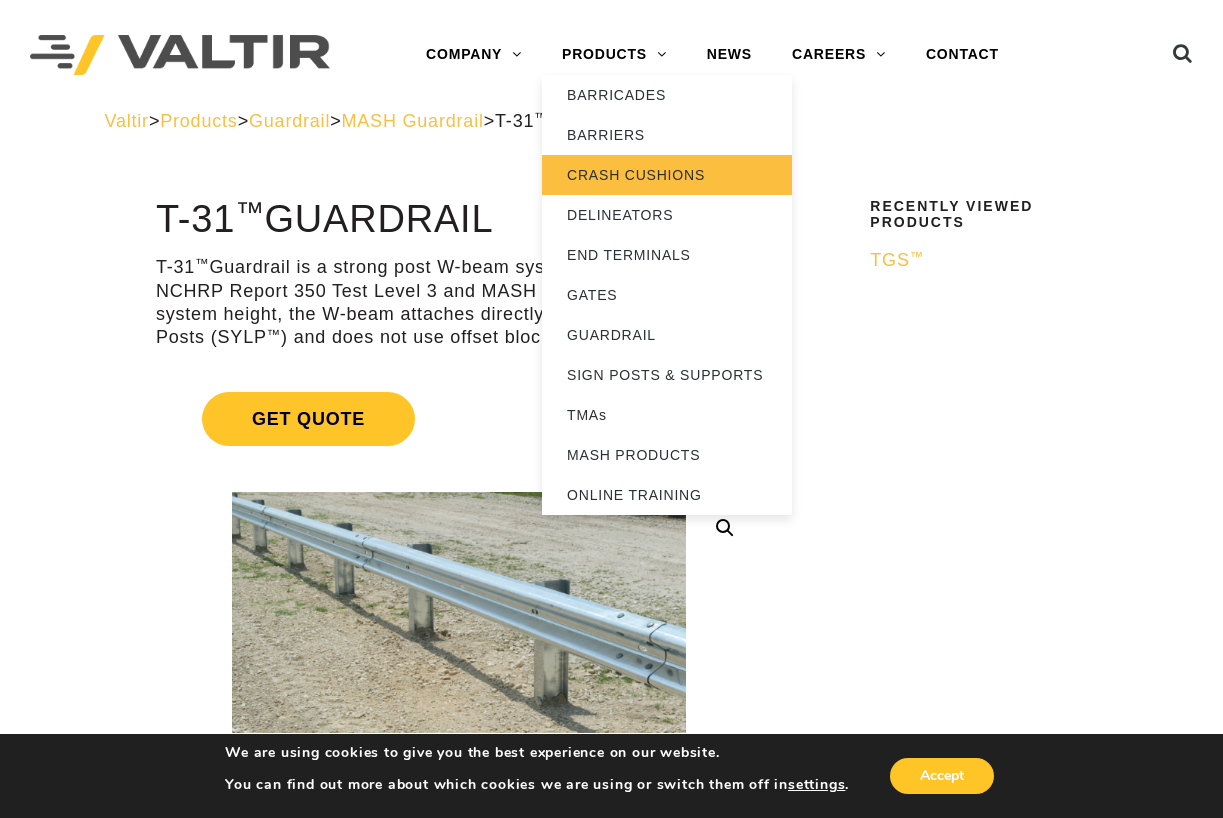 click on "CRASH CUSHIONS" at bounding box center [667, 175] 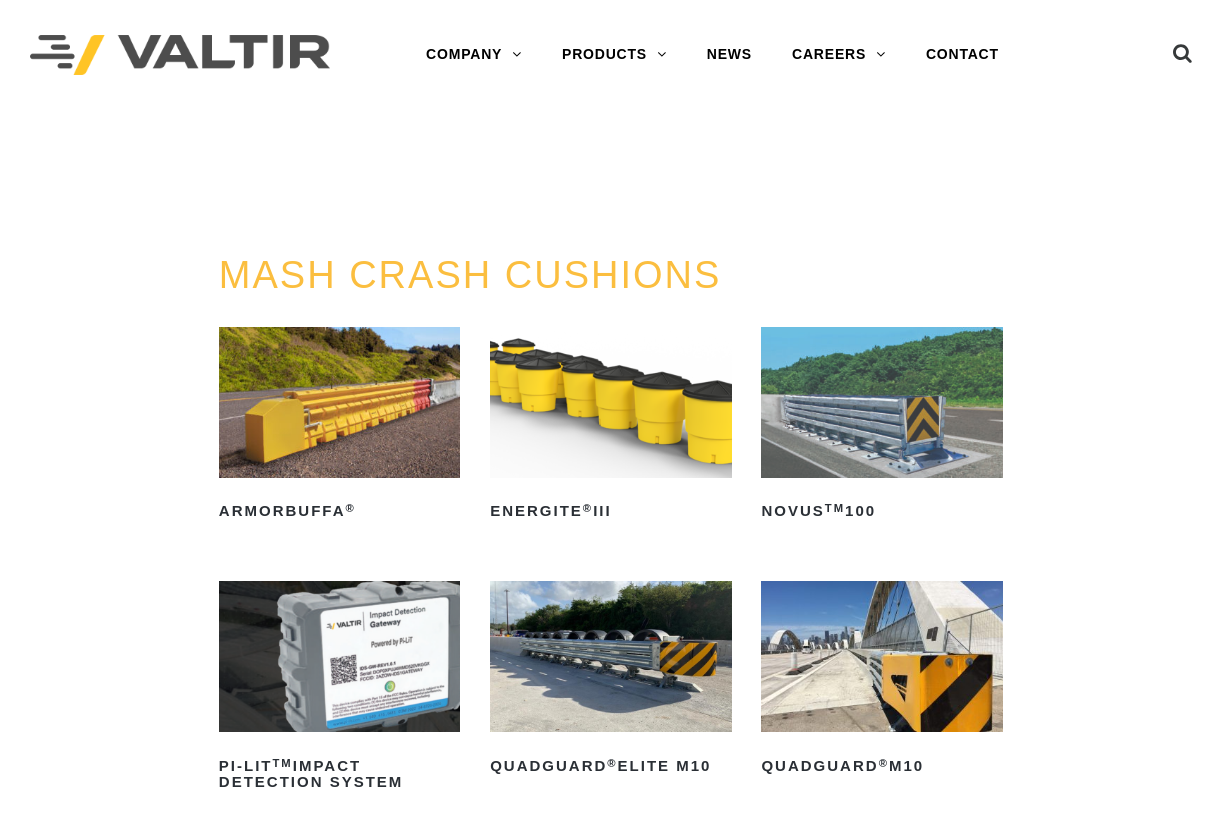 scroll, scrollTop: 0, scrollLeft: 0, axis: both 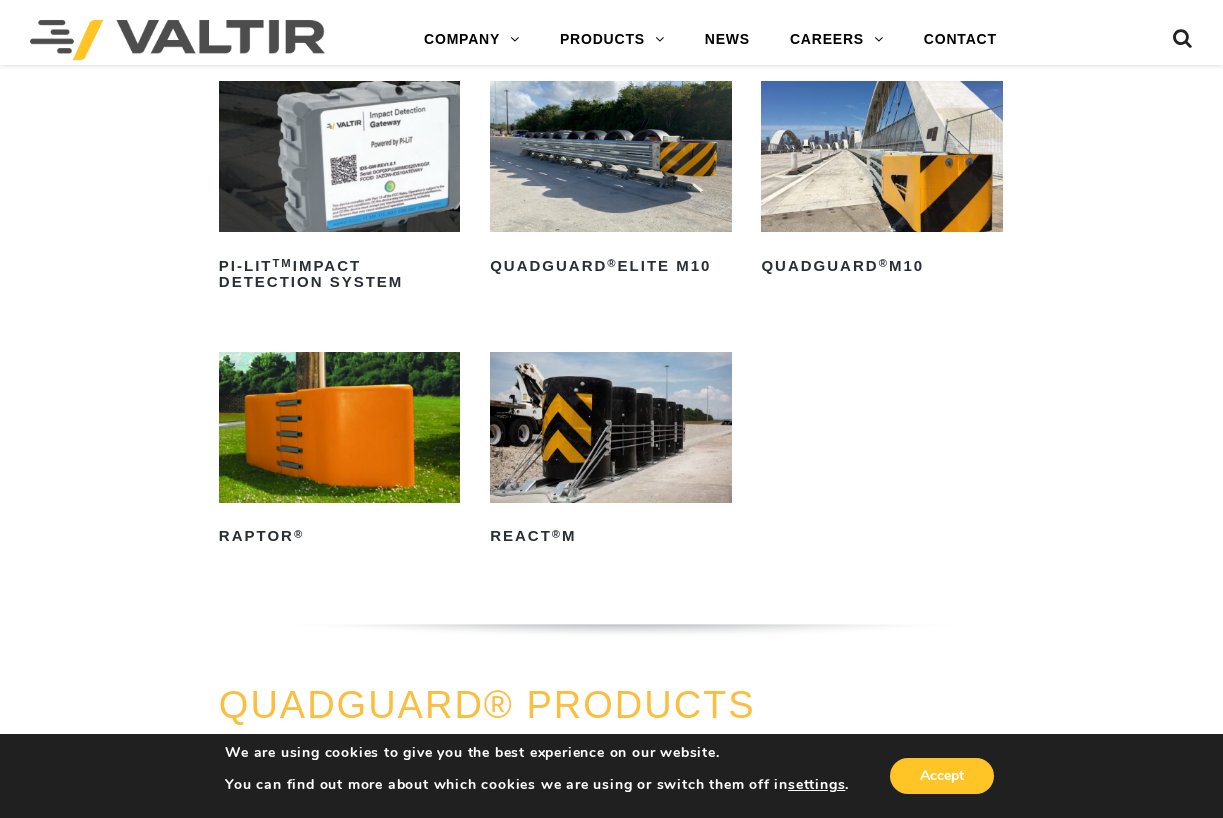 click at bounding box center [610, 156] 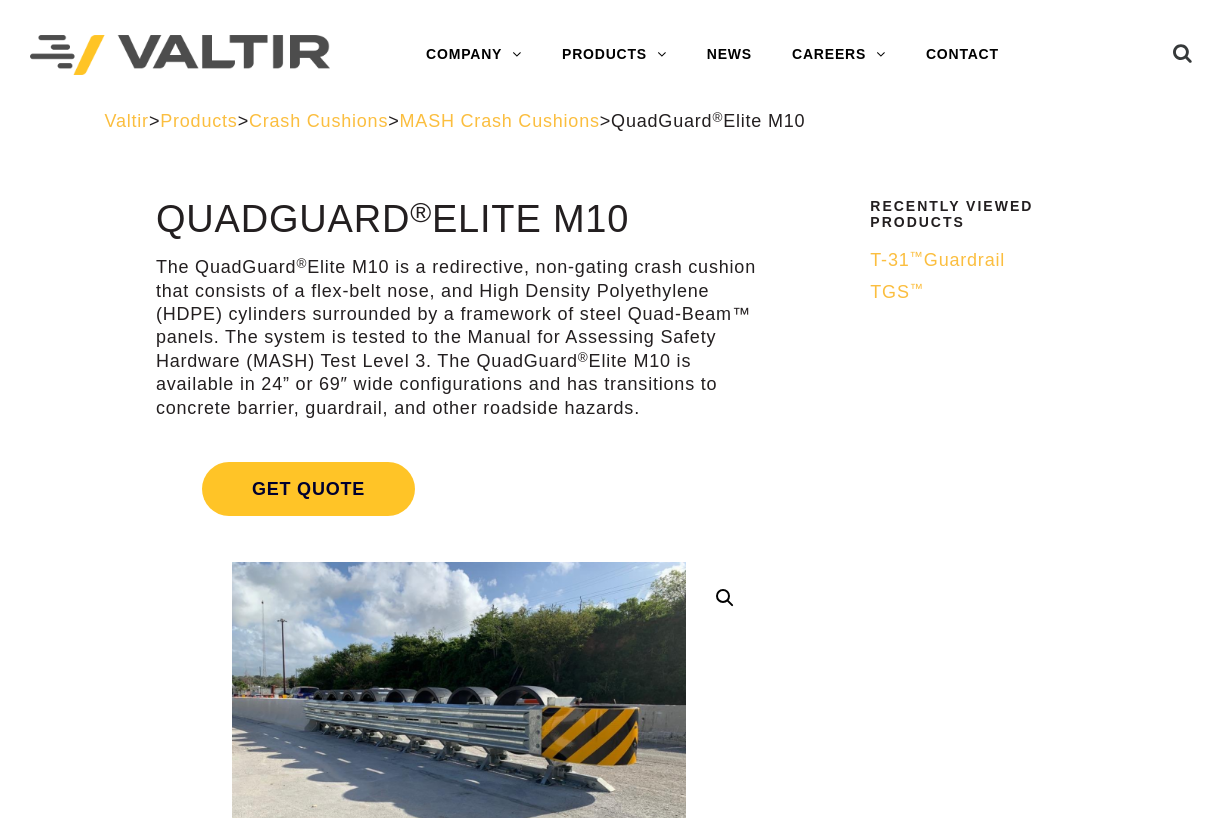 scroll, scrollTop: 0, scrollLeft: 0, axis: both 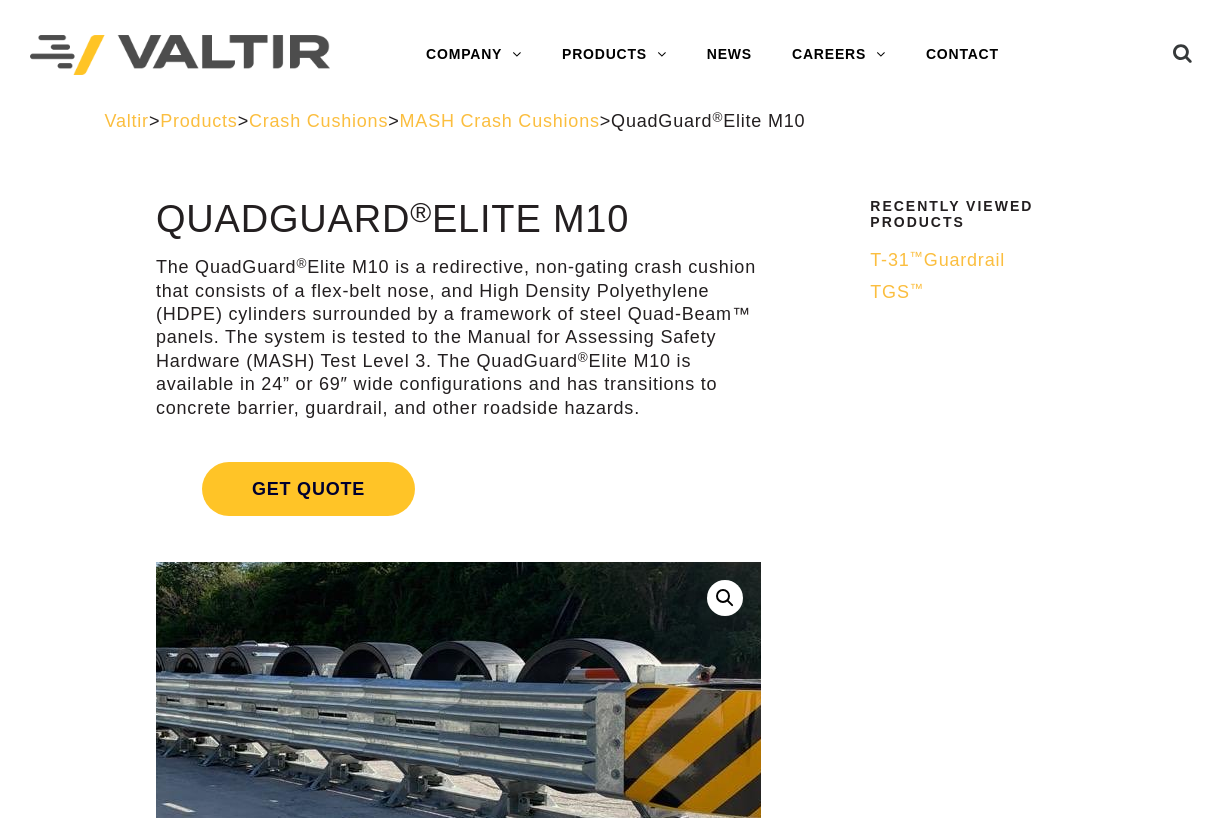 click at bounding box center (438, 743) 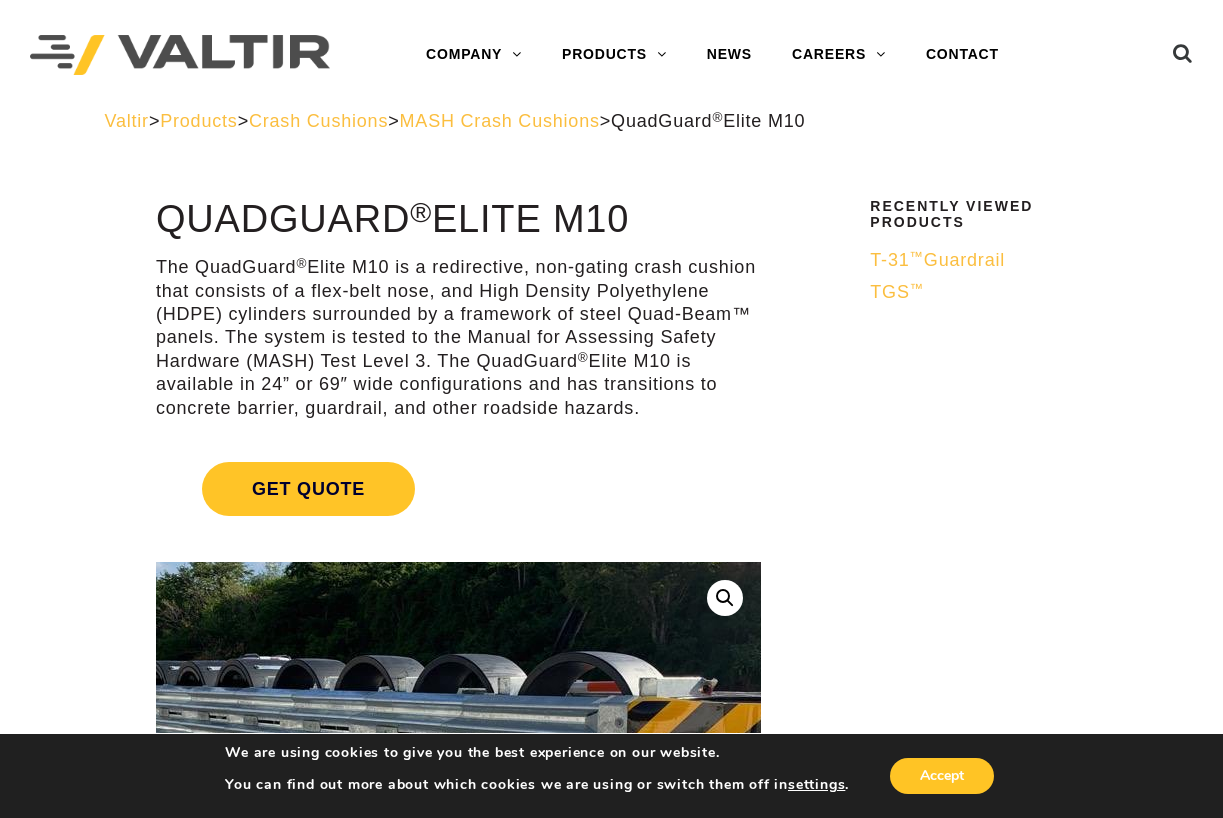 scroll, scrollTop: 300, scrollLeft: 0, axis: vertical 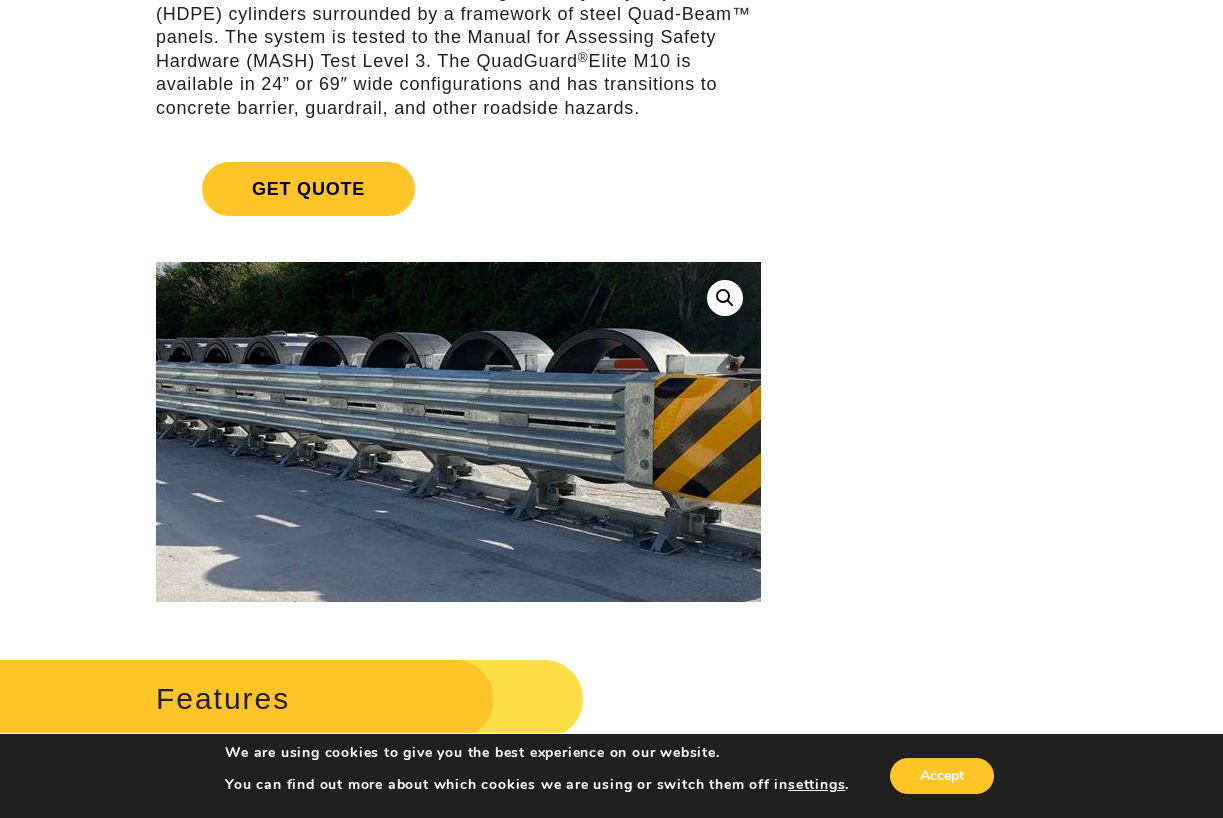click at bounding box center [467, 433] 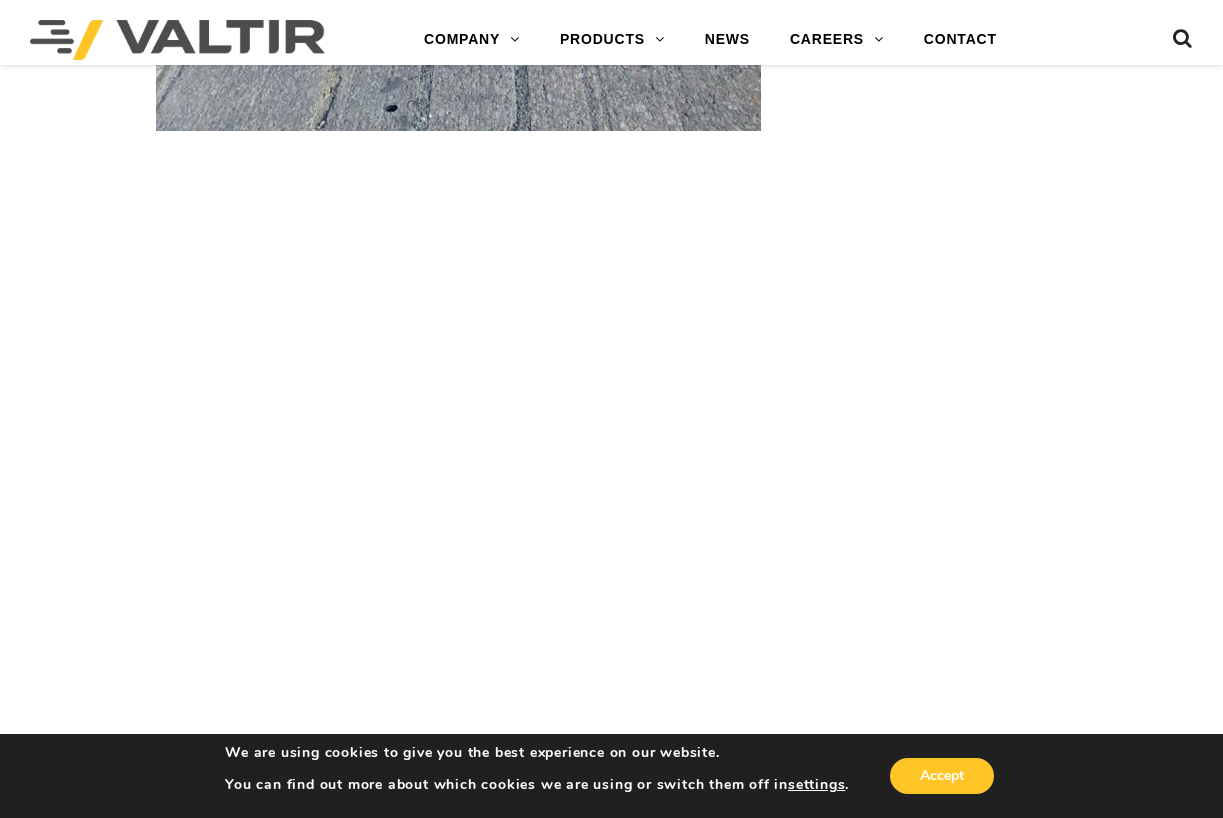 scroll, scrollTop: 5300, scrollLeft: 0, axis: vertical 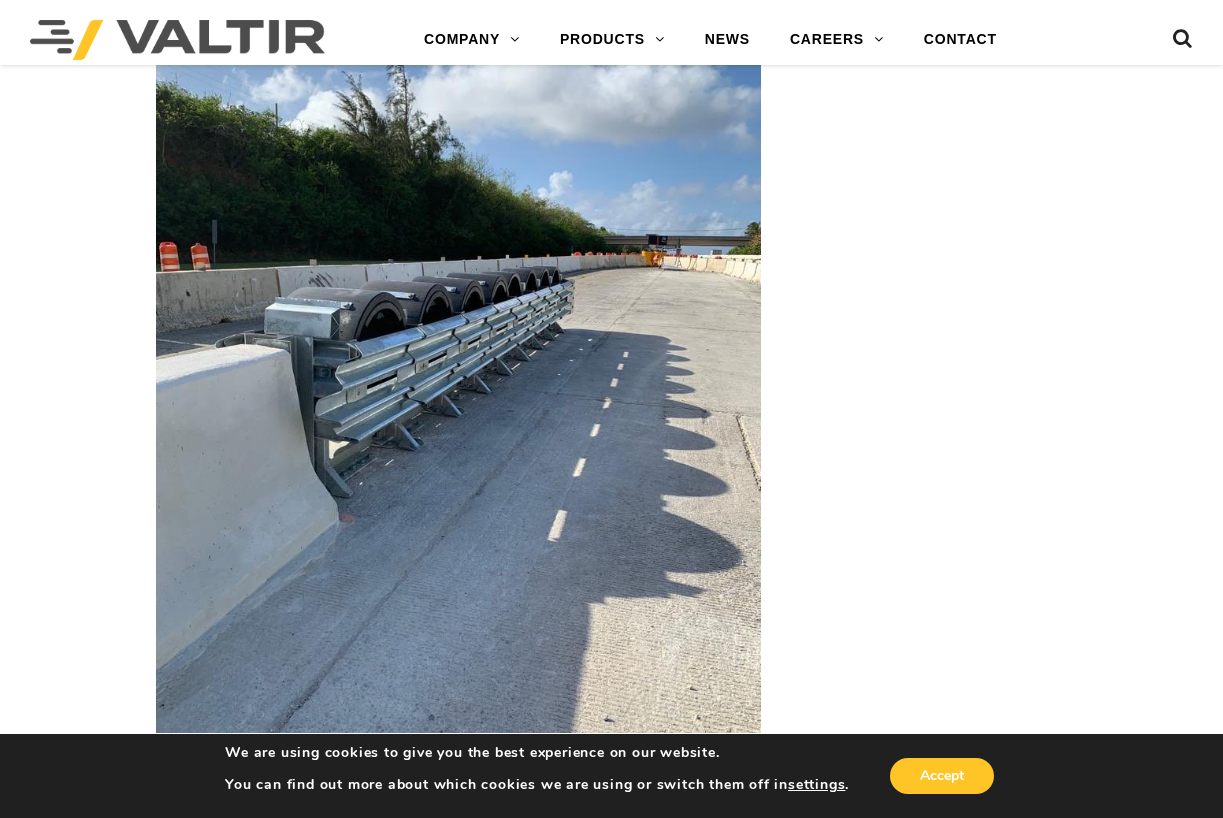click at bounding box center (458, 387) 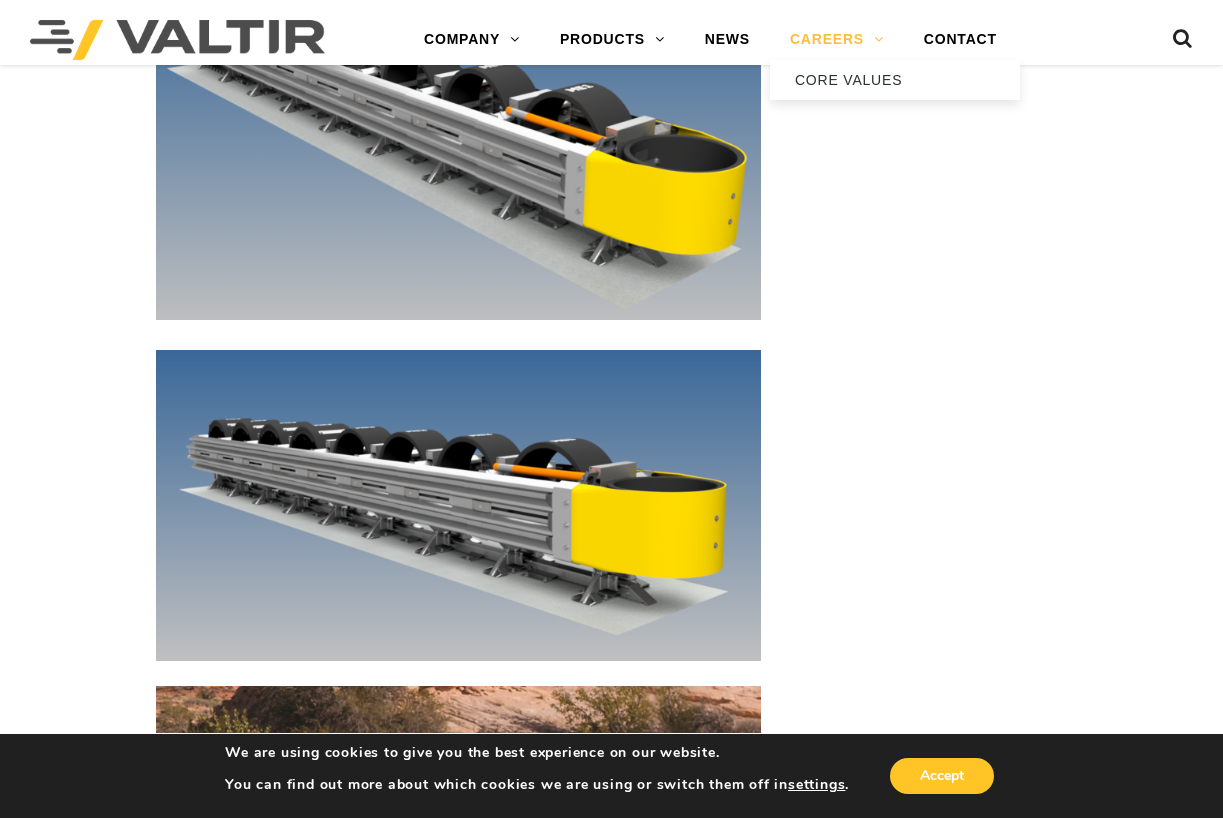 scroll, scrollTop: 6949, scrollLeft: 0, axis: vertical 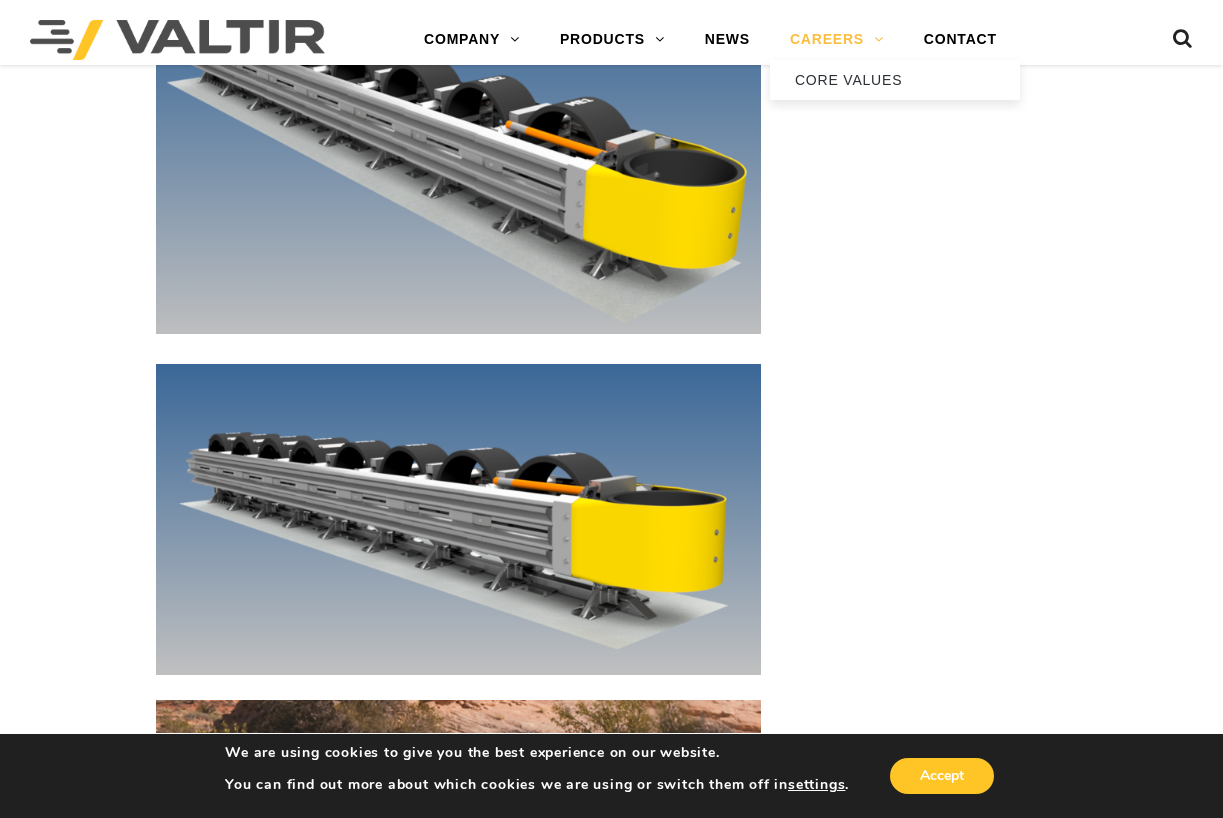 click on "CAREERS" at bounding box center (837, 40) 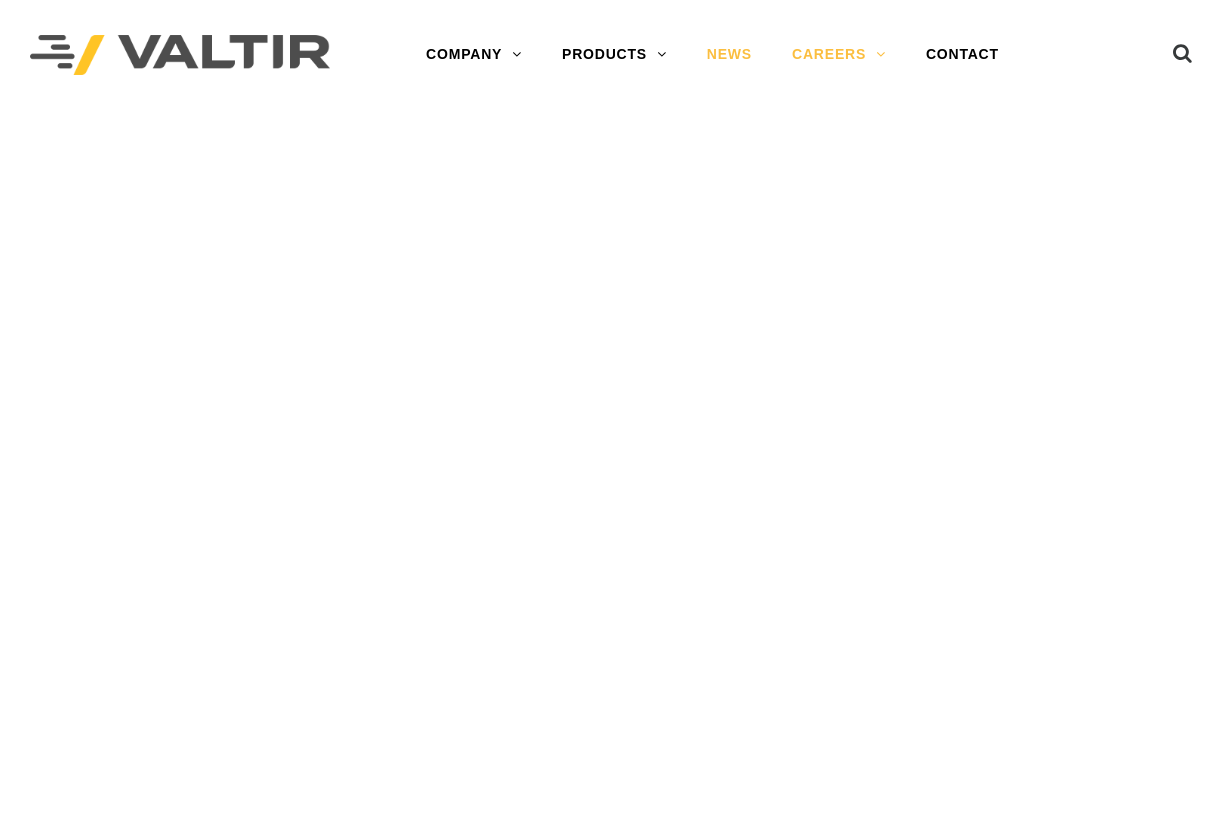 scroll, scrollTop: 0, scrollLeft: 0, axis: both 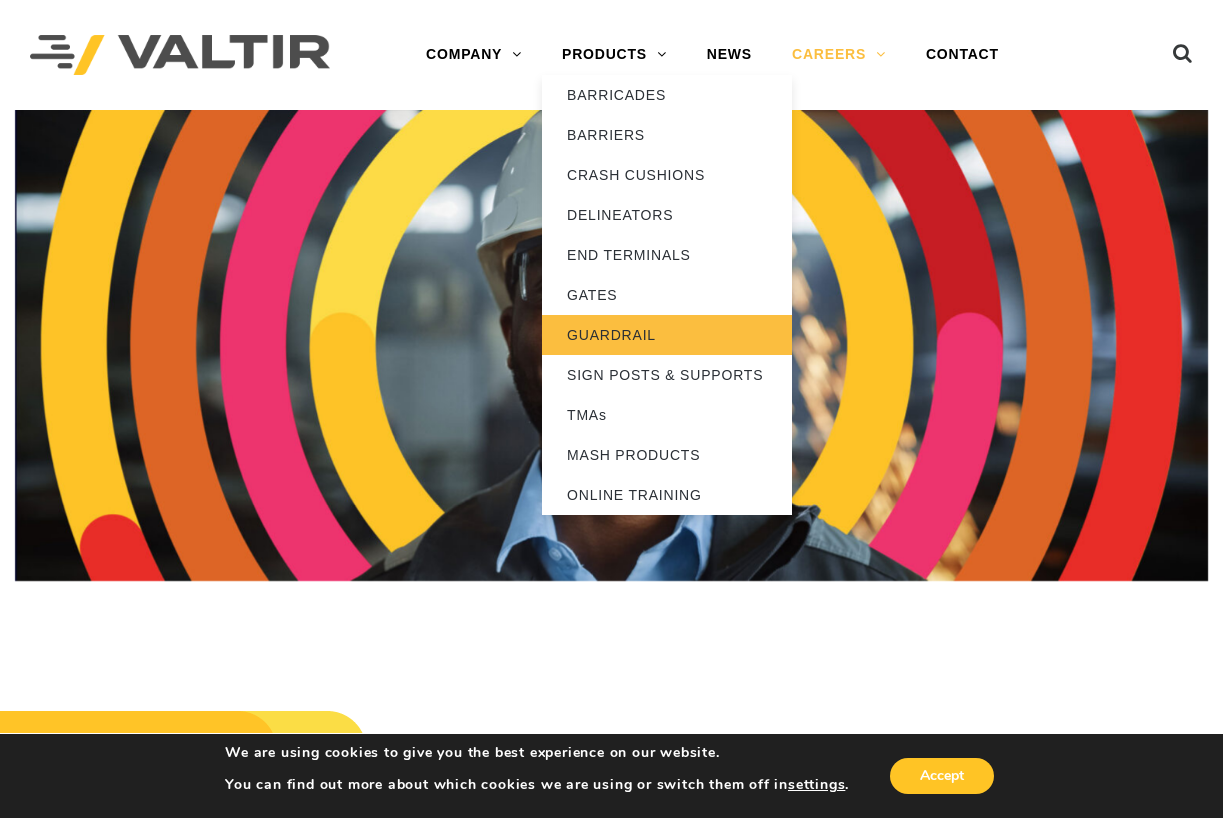 click on "GUARDRAIL" at bounding box center [667, 335] 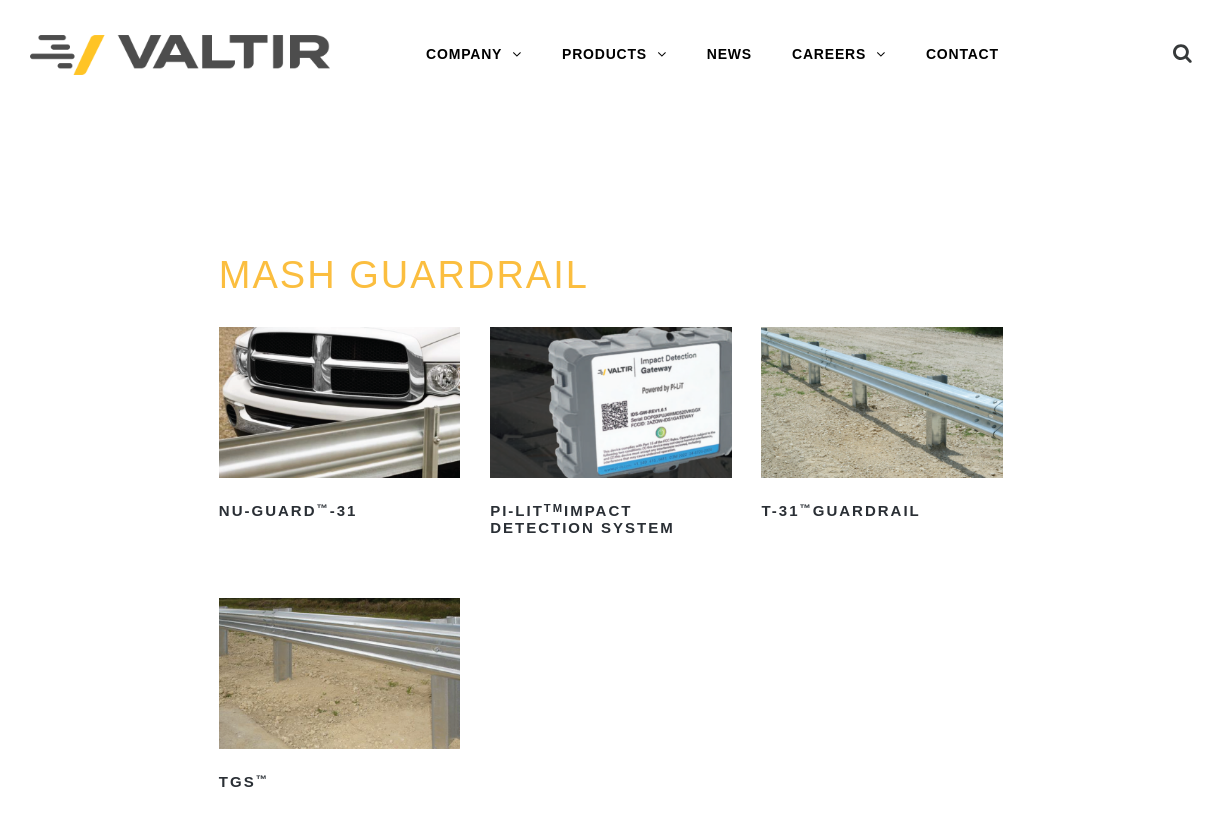 scroll, scrollTop: 0, scrollLeft: 0, axis: both 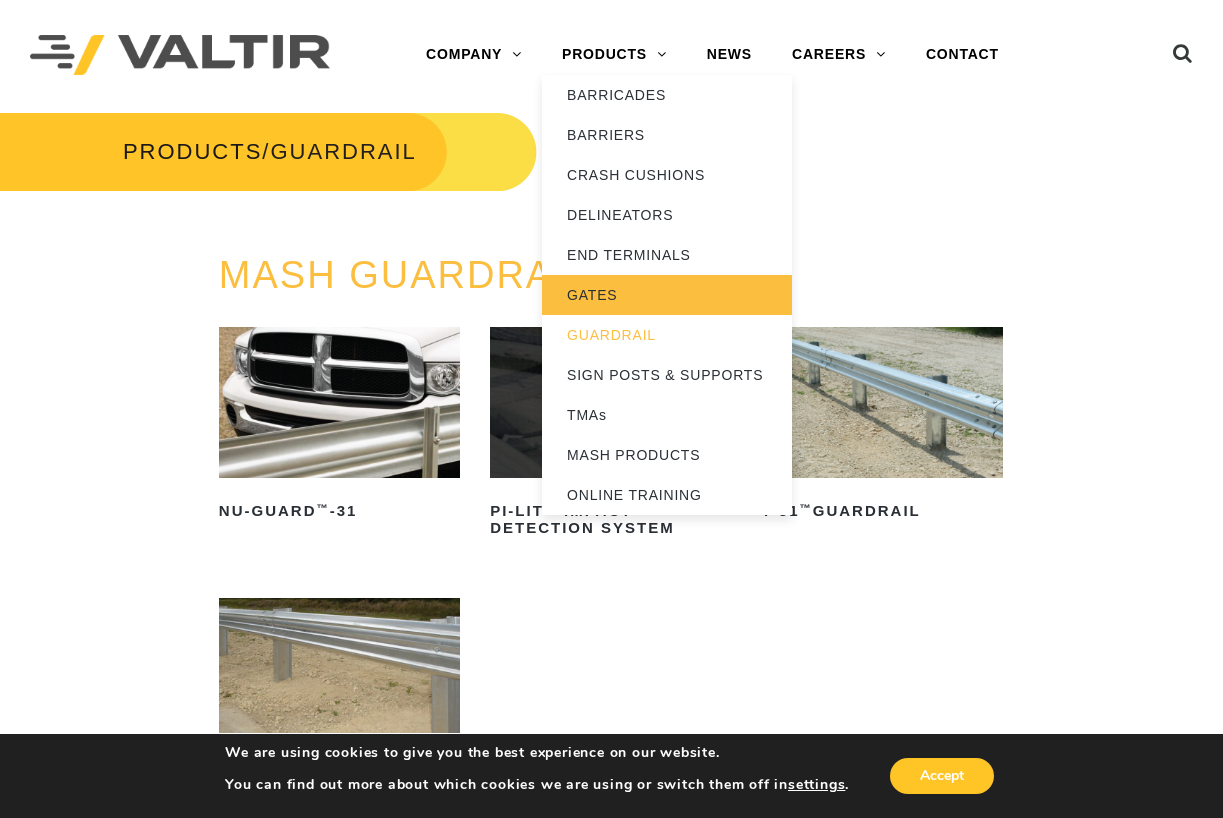 click on "GATES" at bounding box center (667, 295) 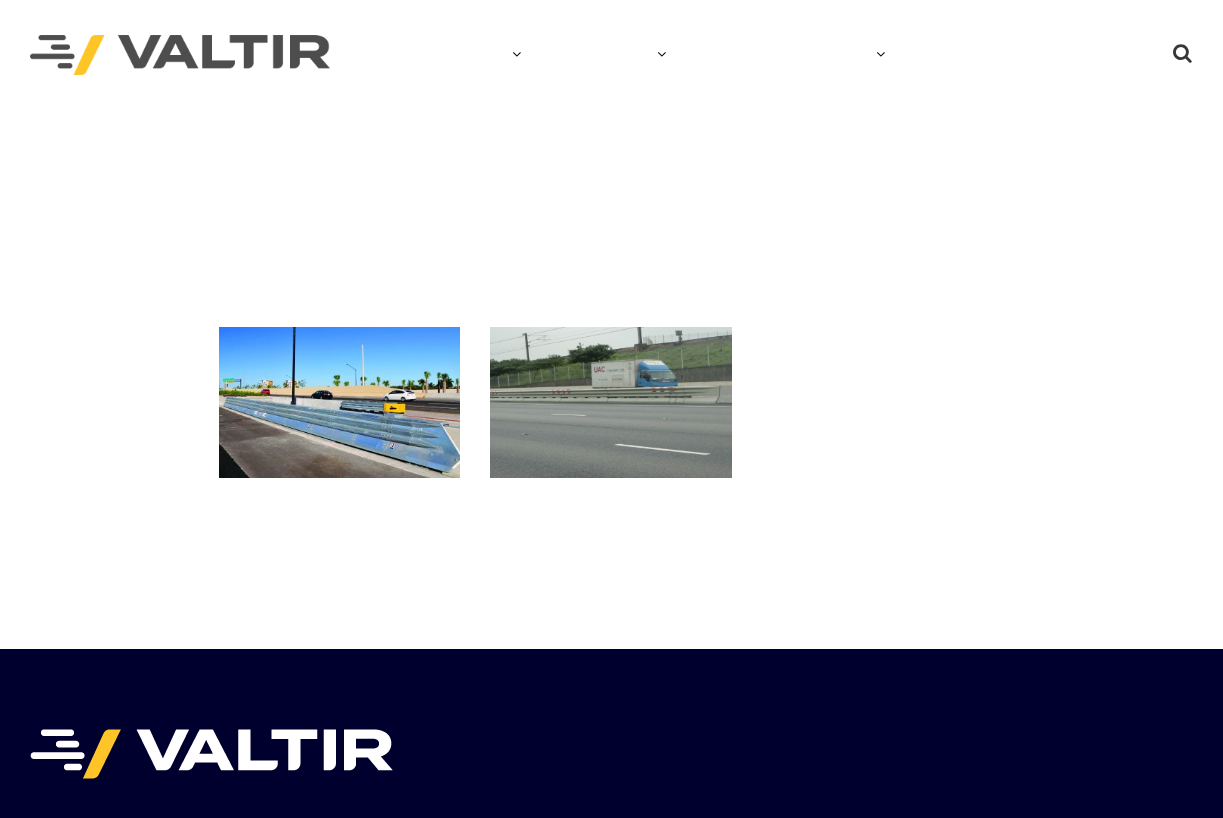 scroll, scrollTop: 0, scrollLeft: 0, axis: both 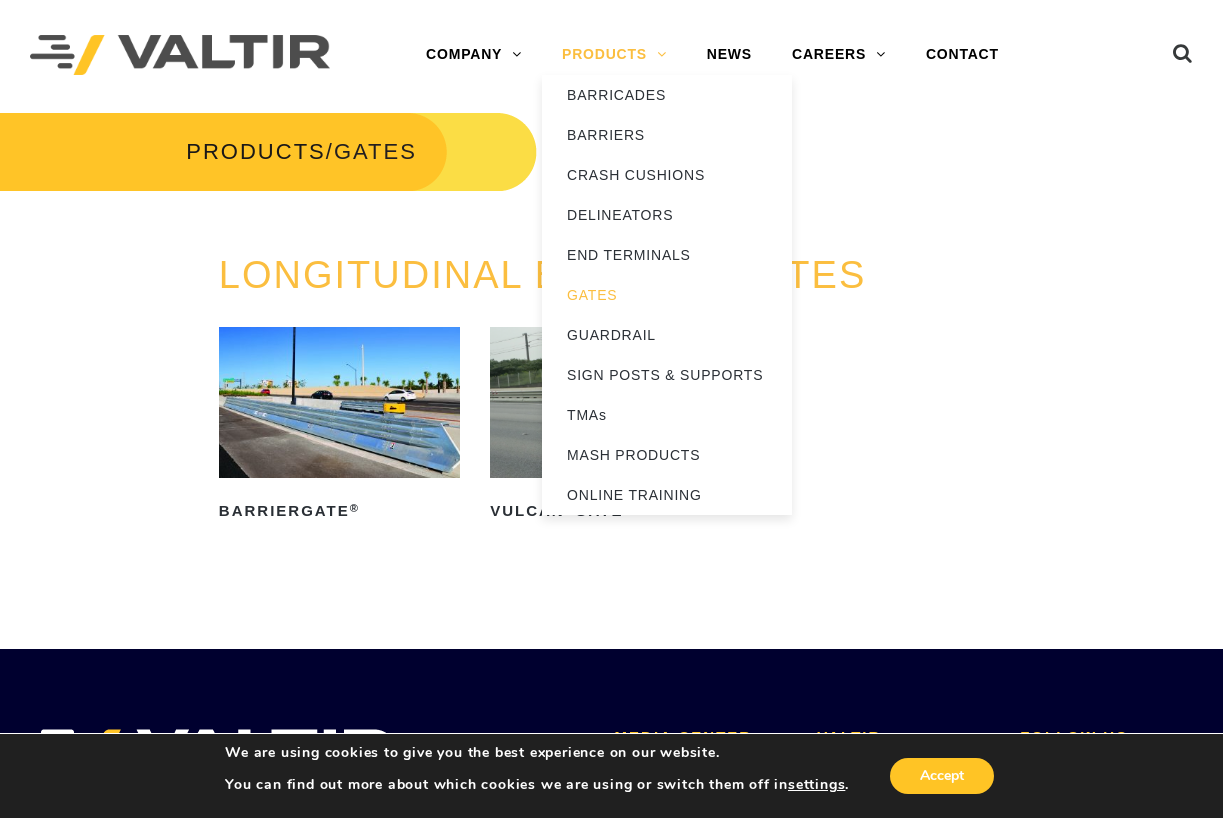 click on "PRODUCTS" at bounding box center [614, 55] 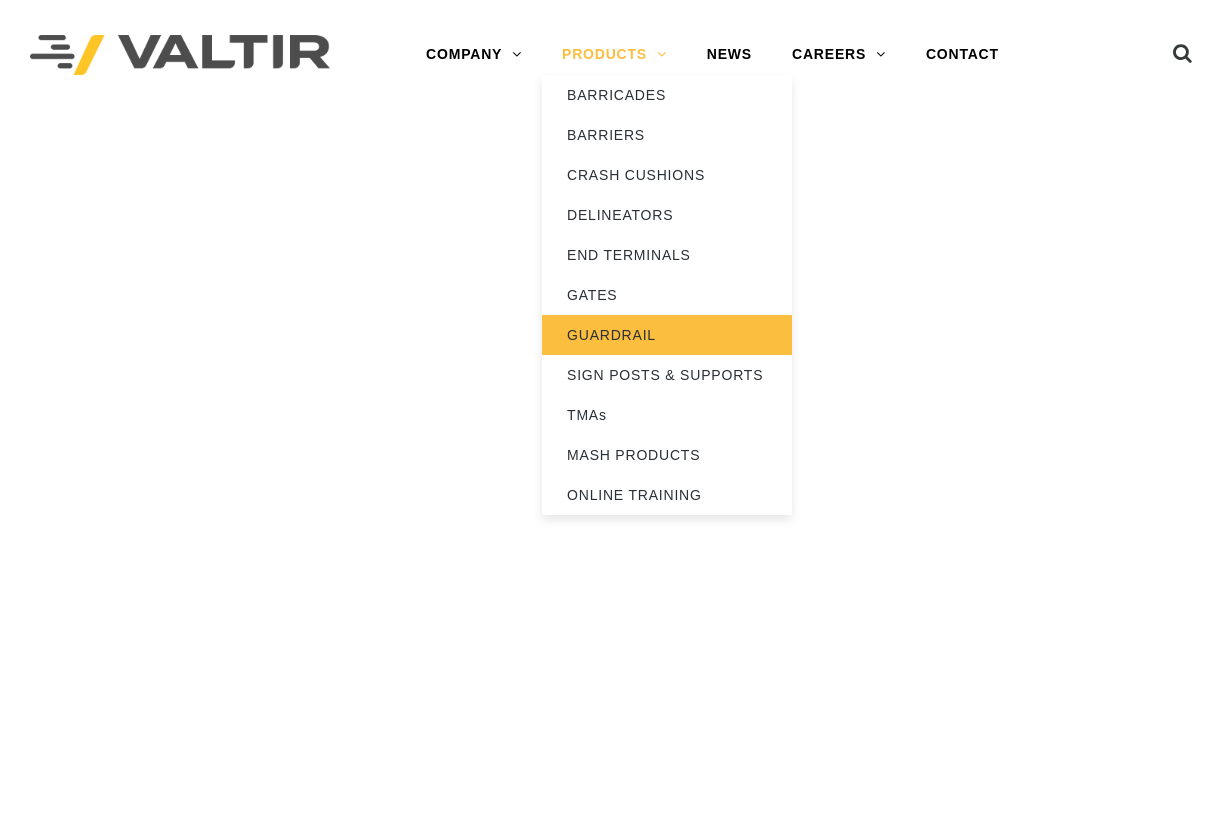 scroll, scrollTop: 0, scrollLeft: 0, axis: both 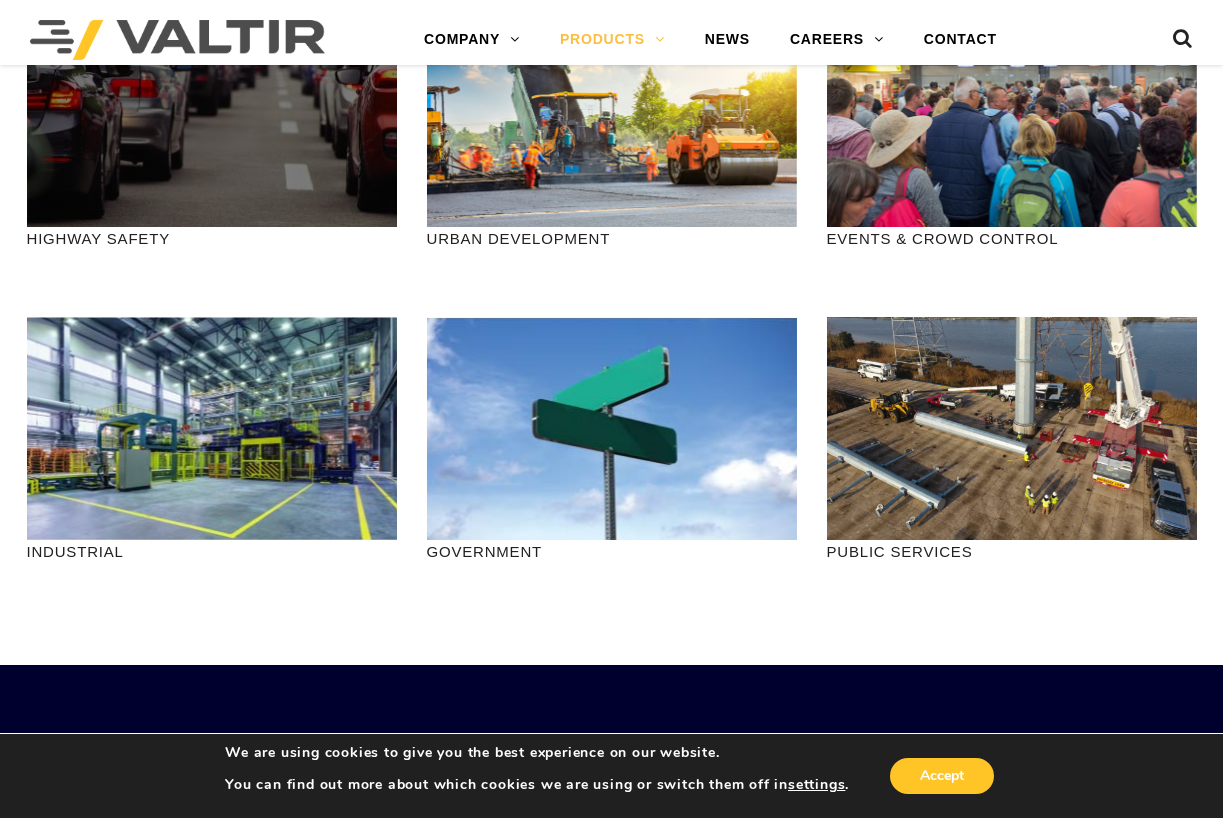 click at bounding box center [212, 115] 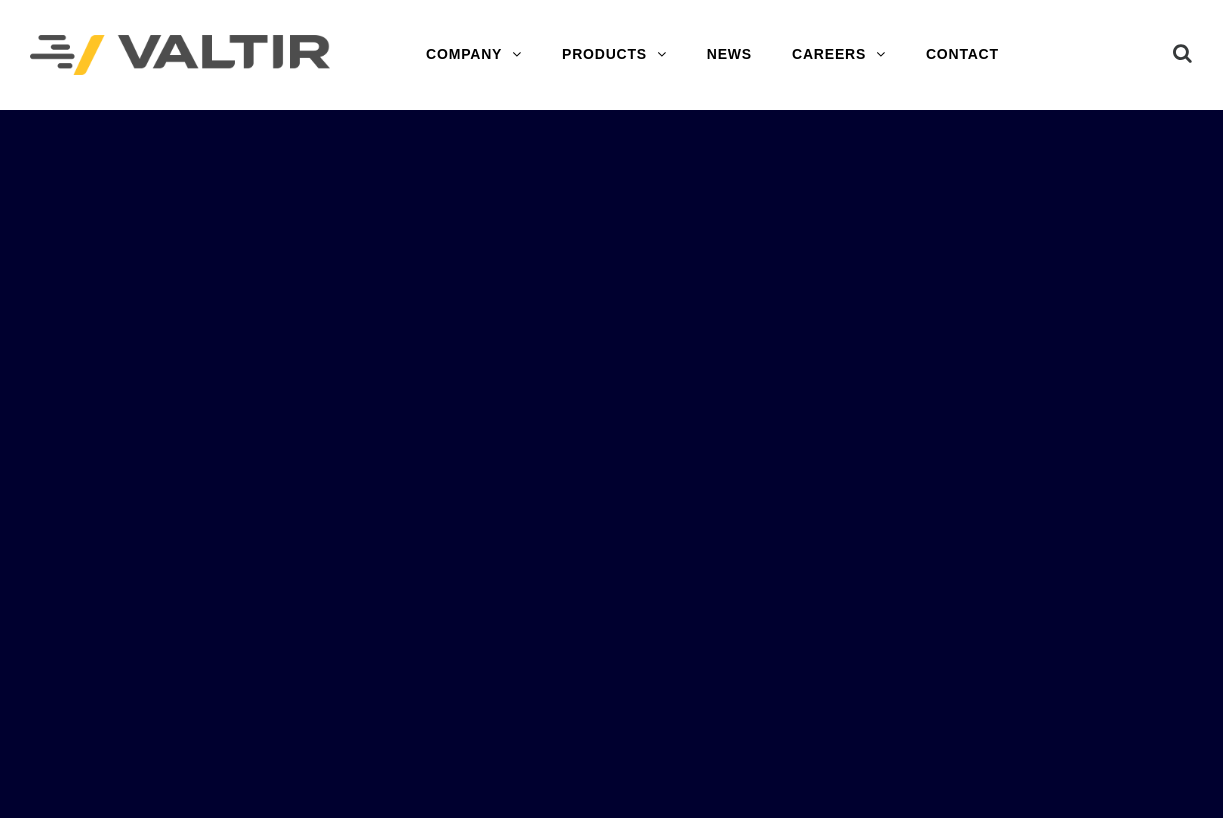 scroll, scrollTop: 0, scrollLeft: 0, axis: both 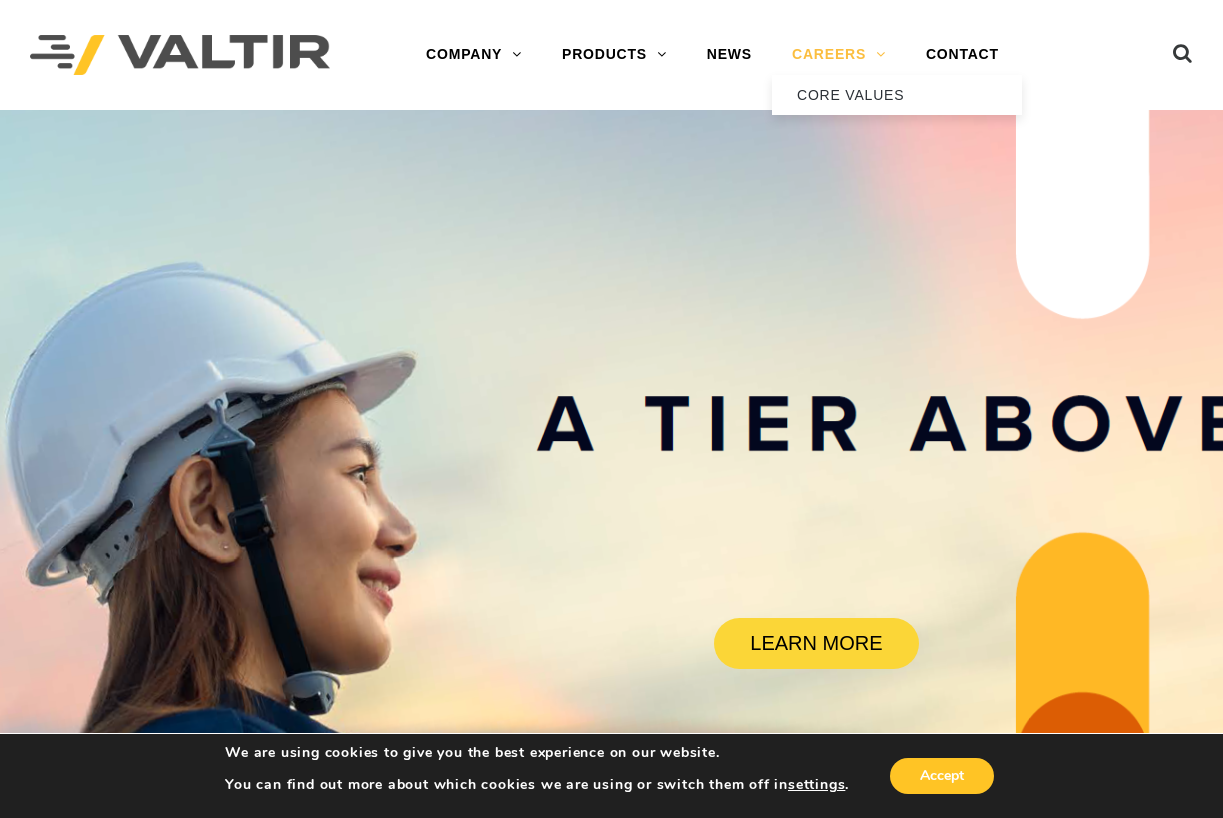 click on "CAREERS" at bounding box center [839, 55] 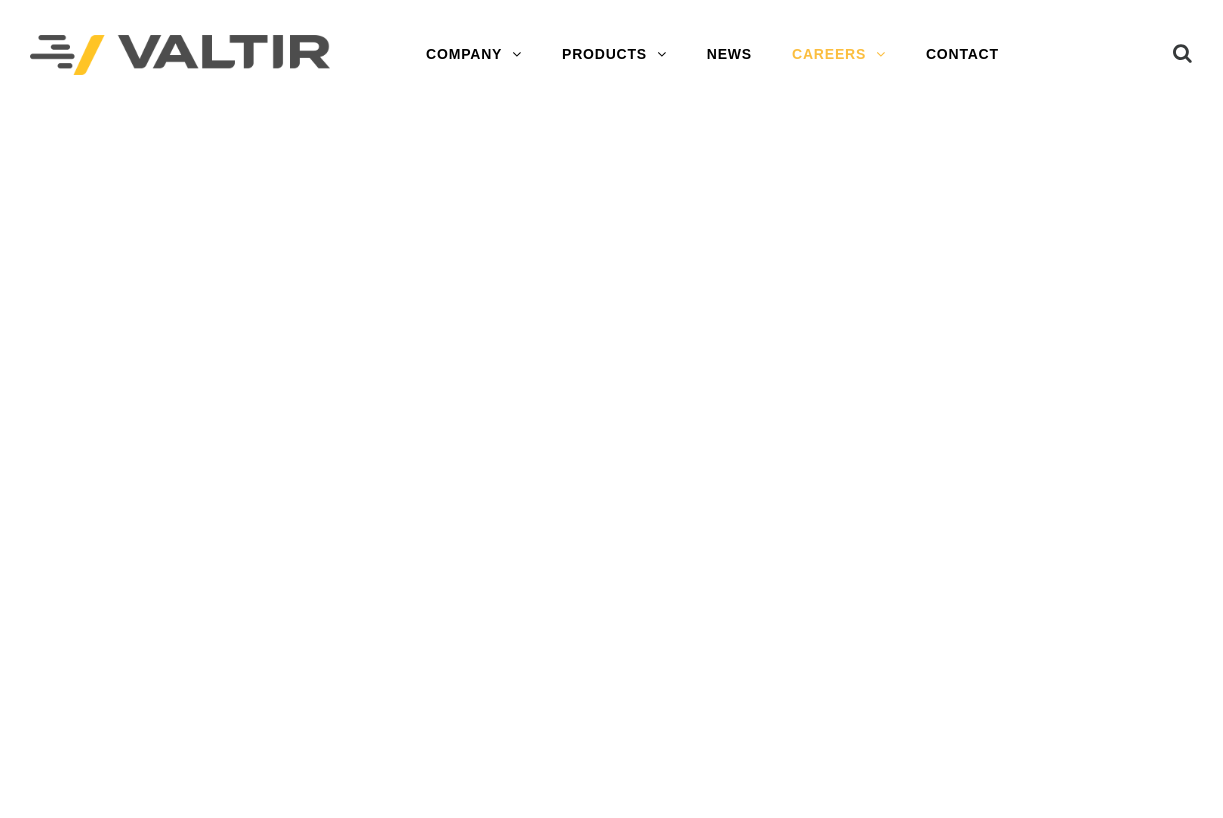 scroll, scrollTop: 0, scrollLeft: 0, axis: both 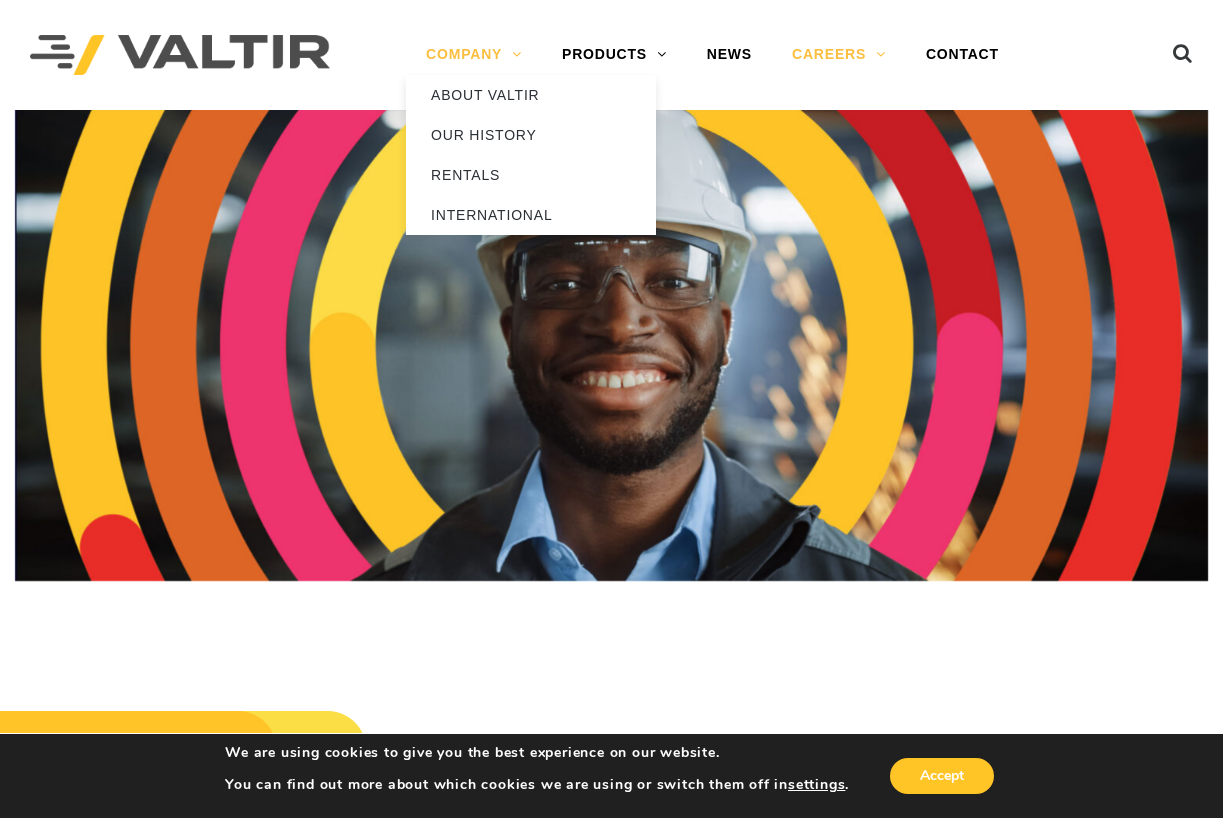 click on "COMPANY" at bounding box center (474, 55) 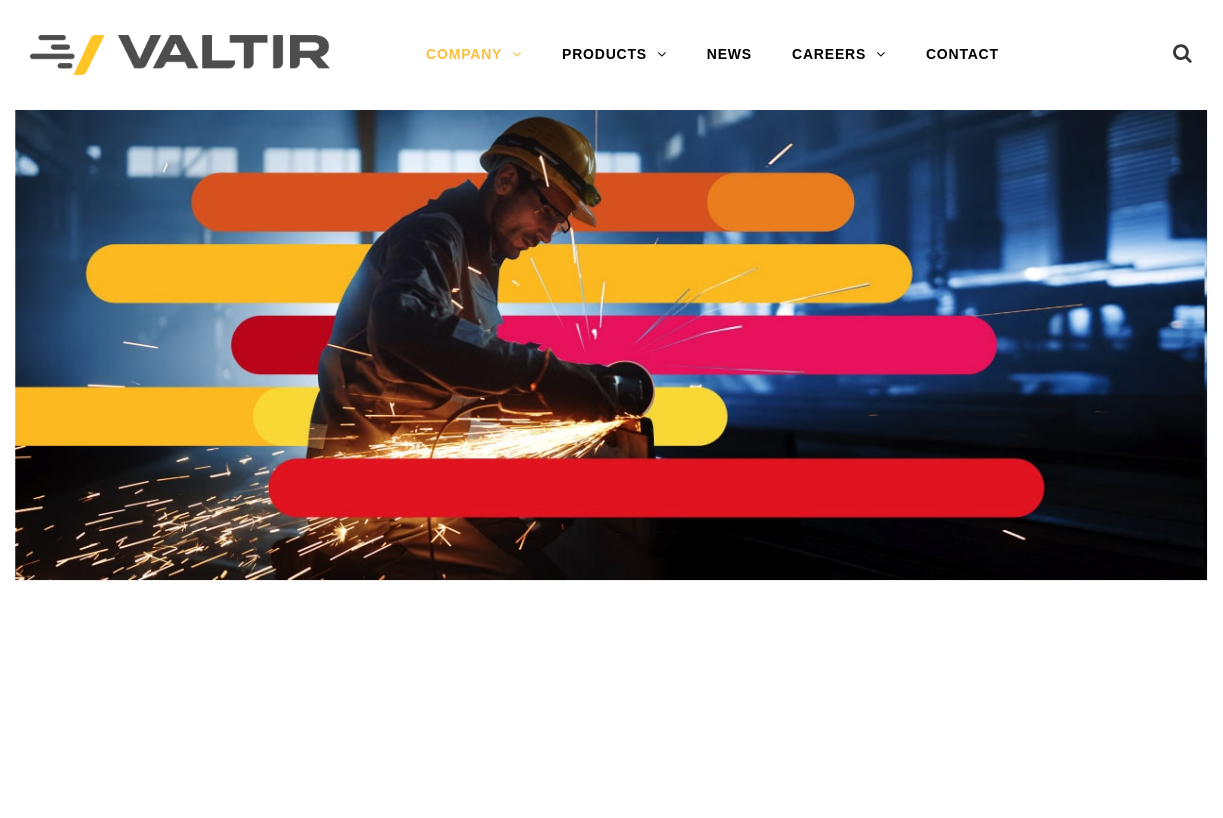 scroll, scrollTop: 0, scrollLeft: 0, axis: both 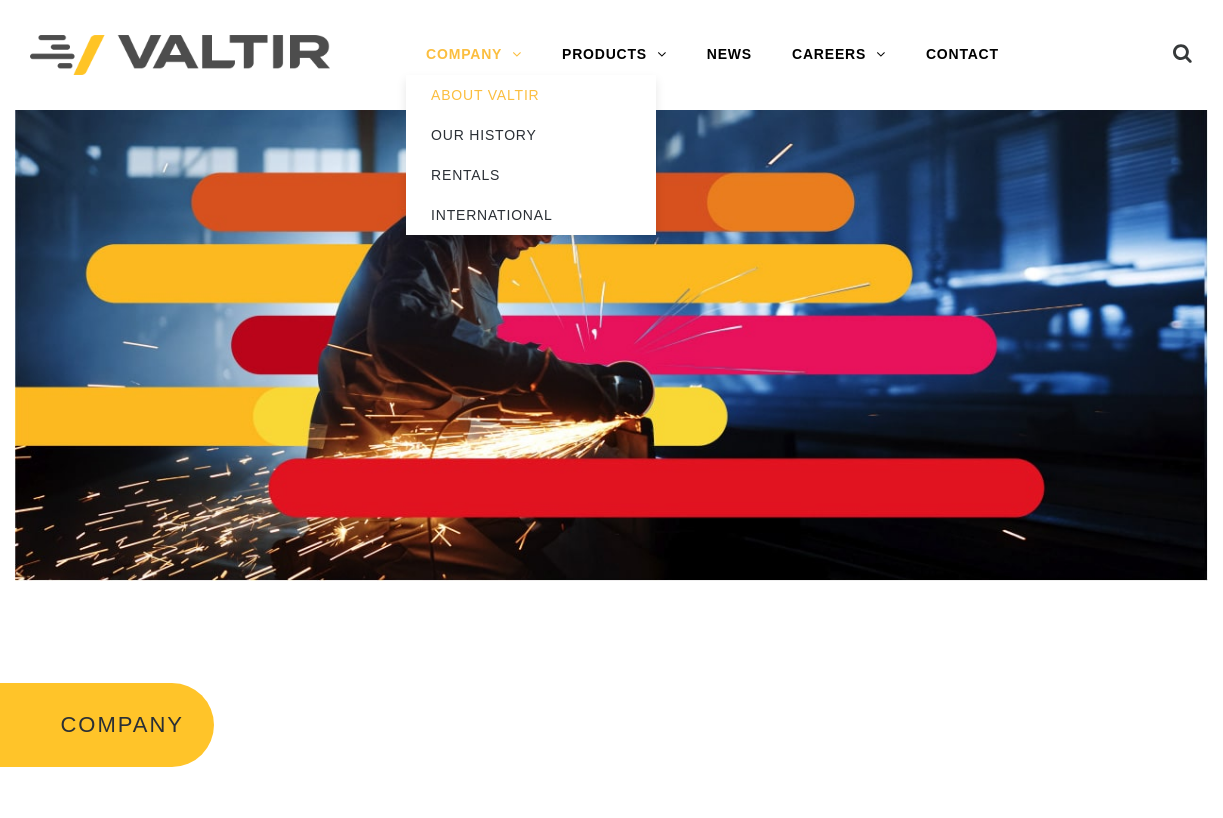 click on "COMPANY" at bounding box center (474, 55) 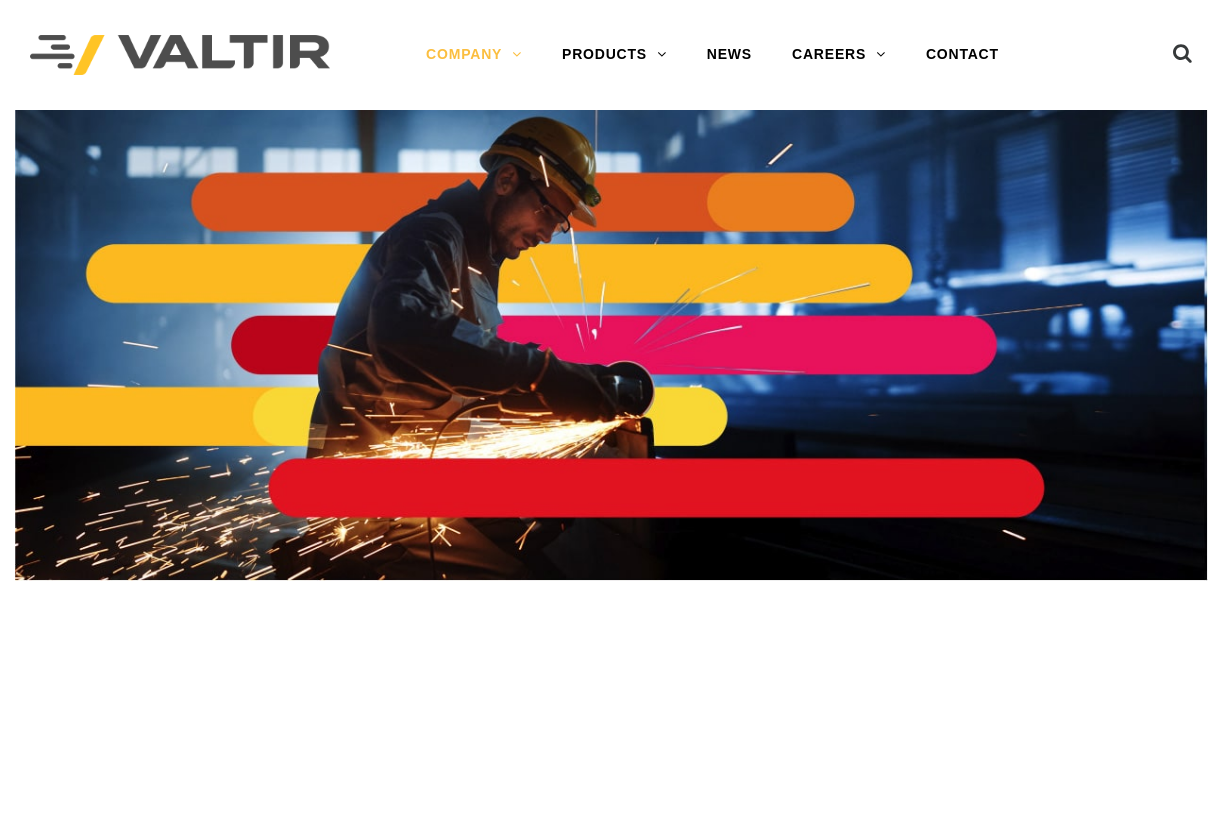 scroll, scrollTop: 0, scrollLeft: 0, axis: both 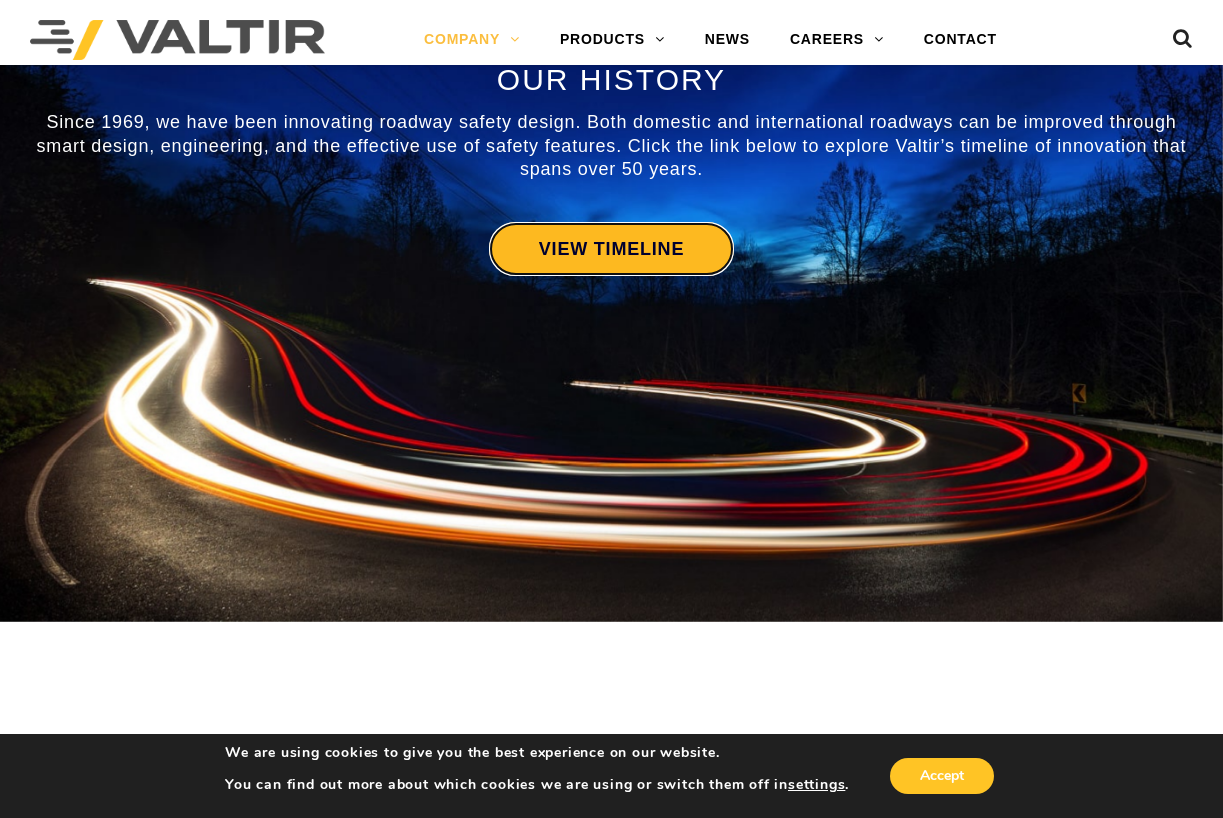 click on "VIEW TIMELINE" at bounding box center (611, 249) 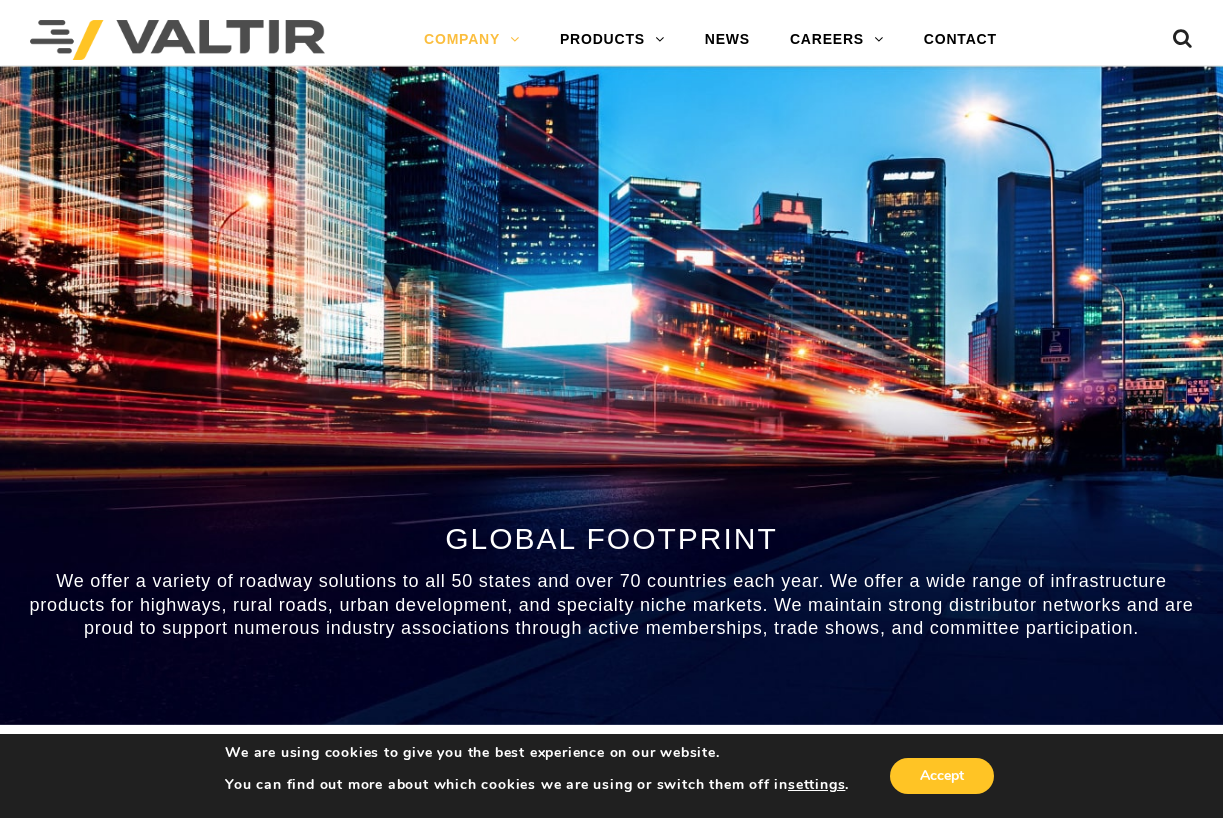 scroll, scrollTop: 1700, scrollLeft: 0, axis: vertical 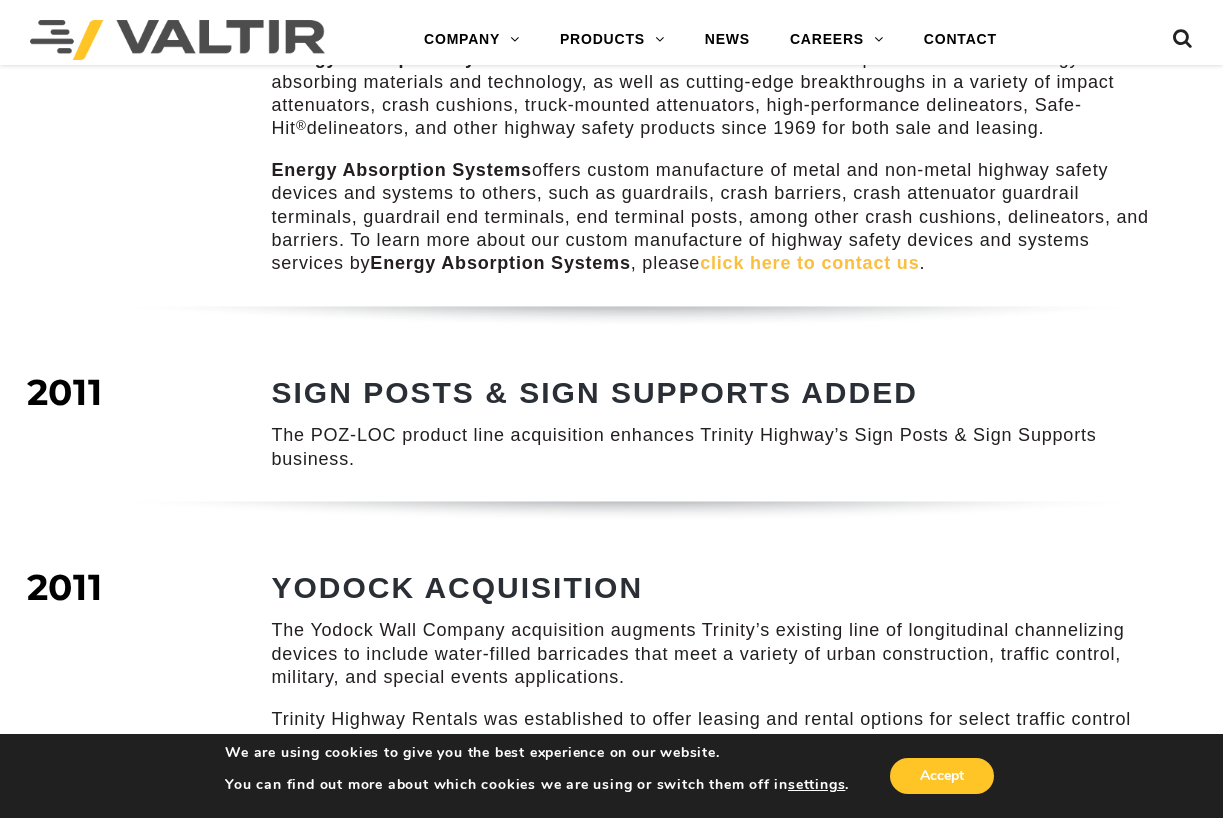 click on "click here to contact us" at bounding box center (809, 263) 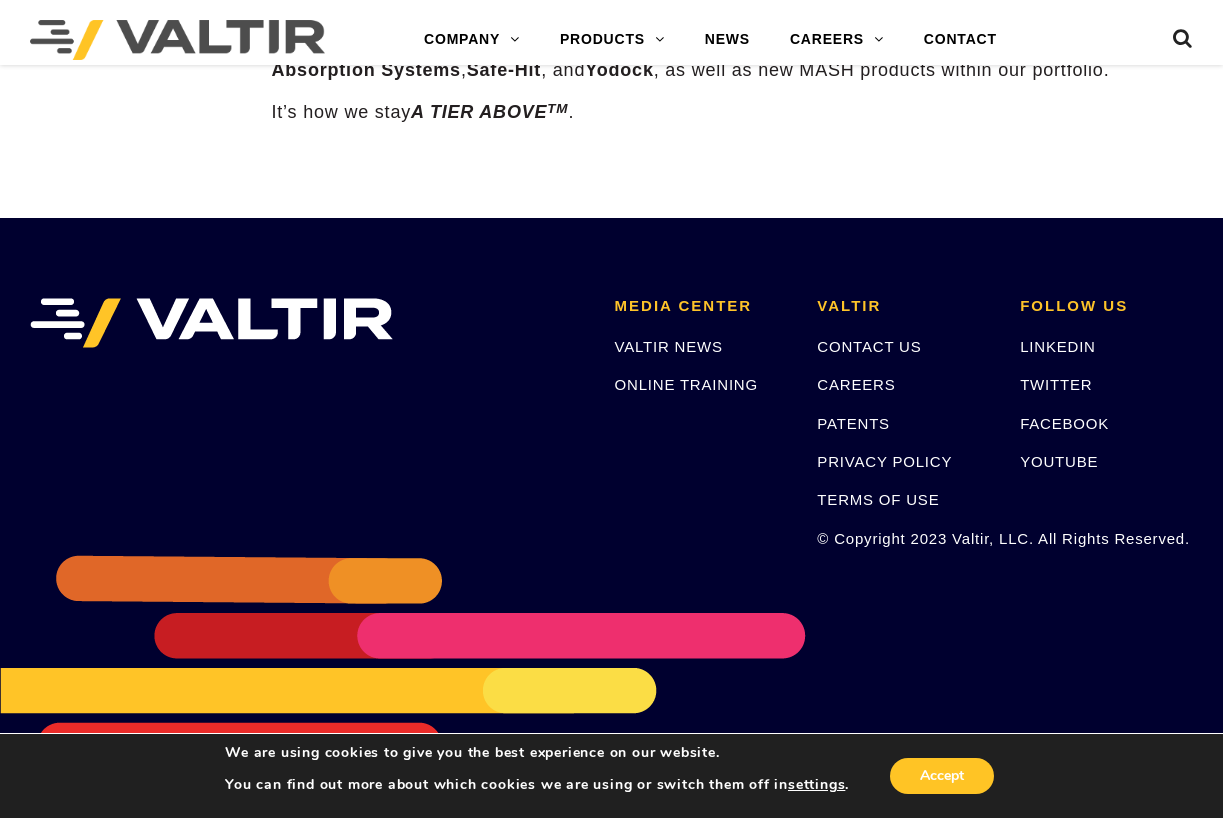 scroll, scrollTop: 2615, scrollLeft: 0, axis: vertical 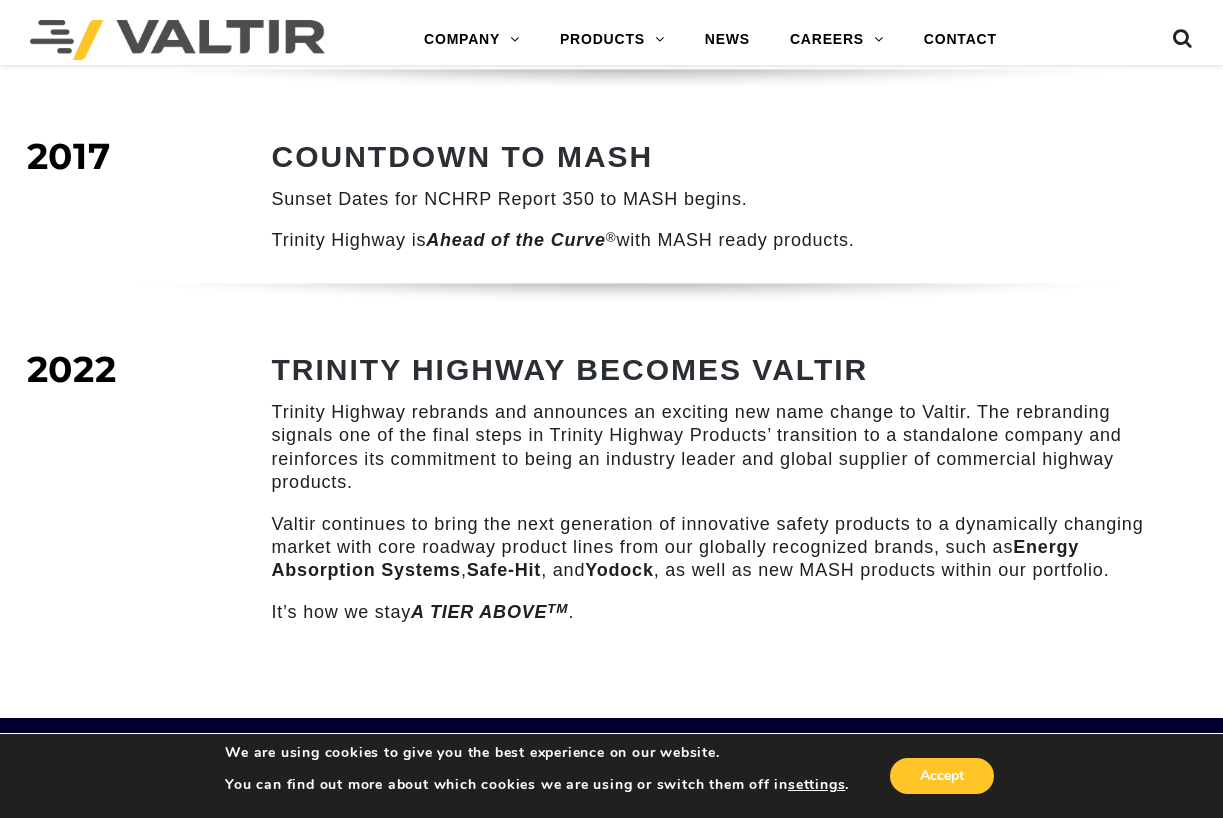 click at bounding box center [177, 40] 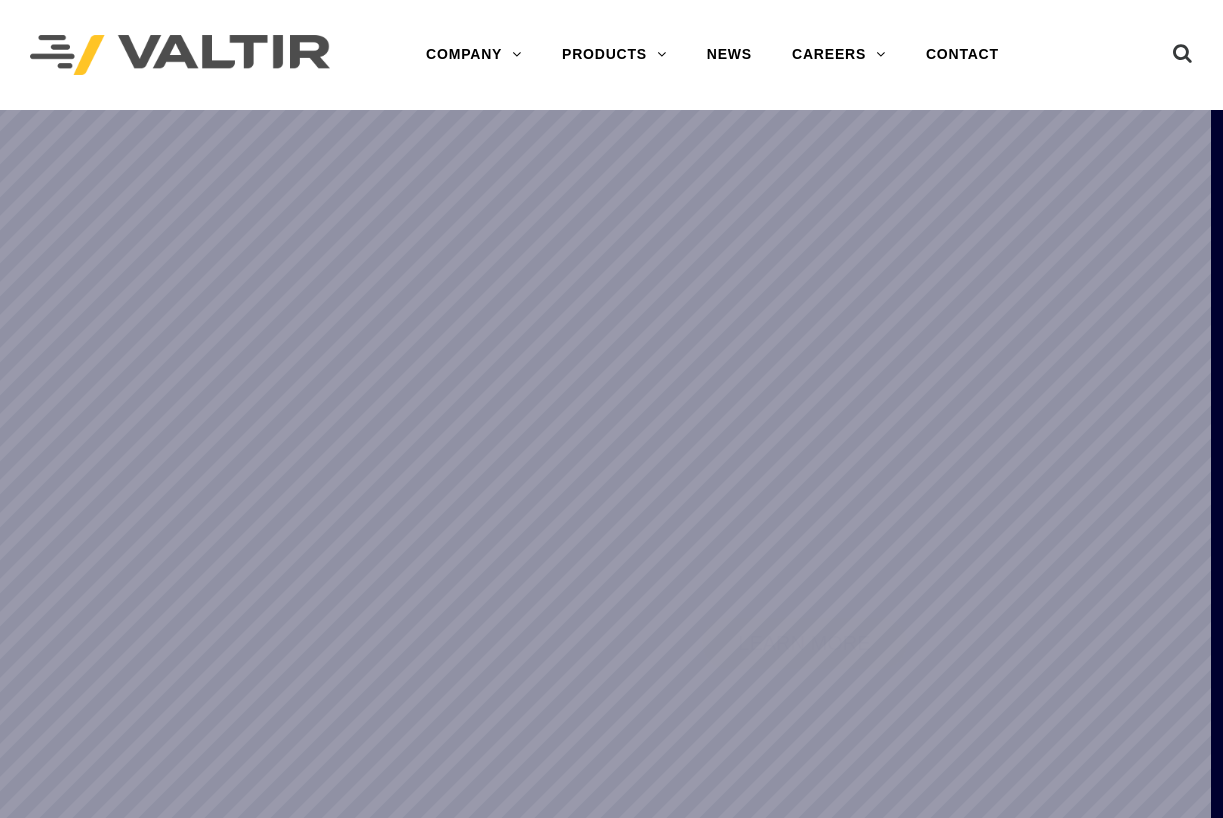 scroll, scrollTop: 0, scrollLeft: 0, axis: both 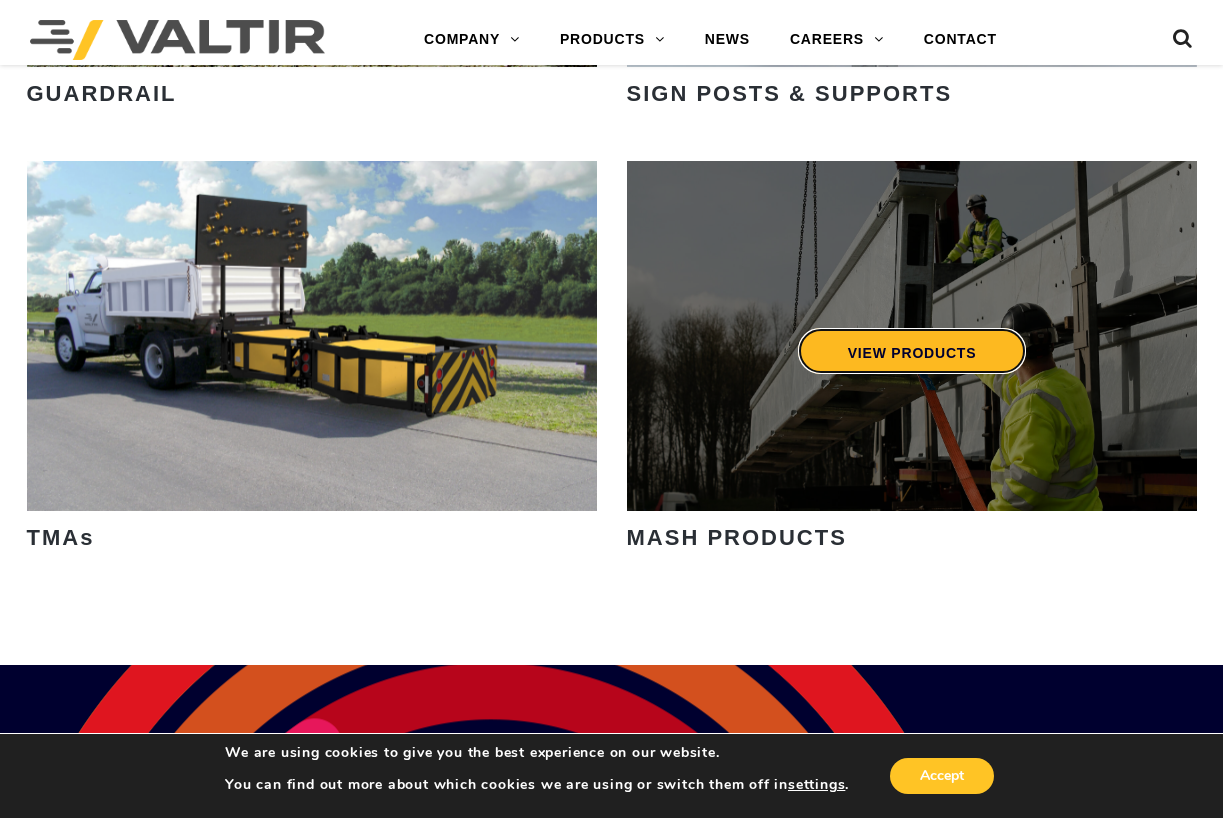click on "VIEW PRODUCTS" at bounding box center [911, 351] 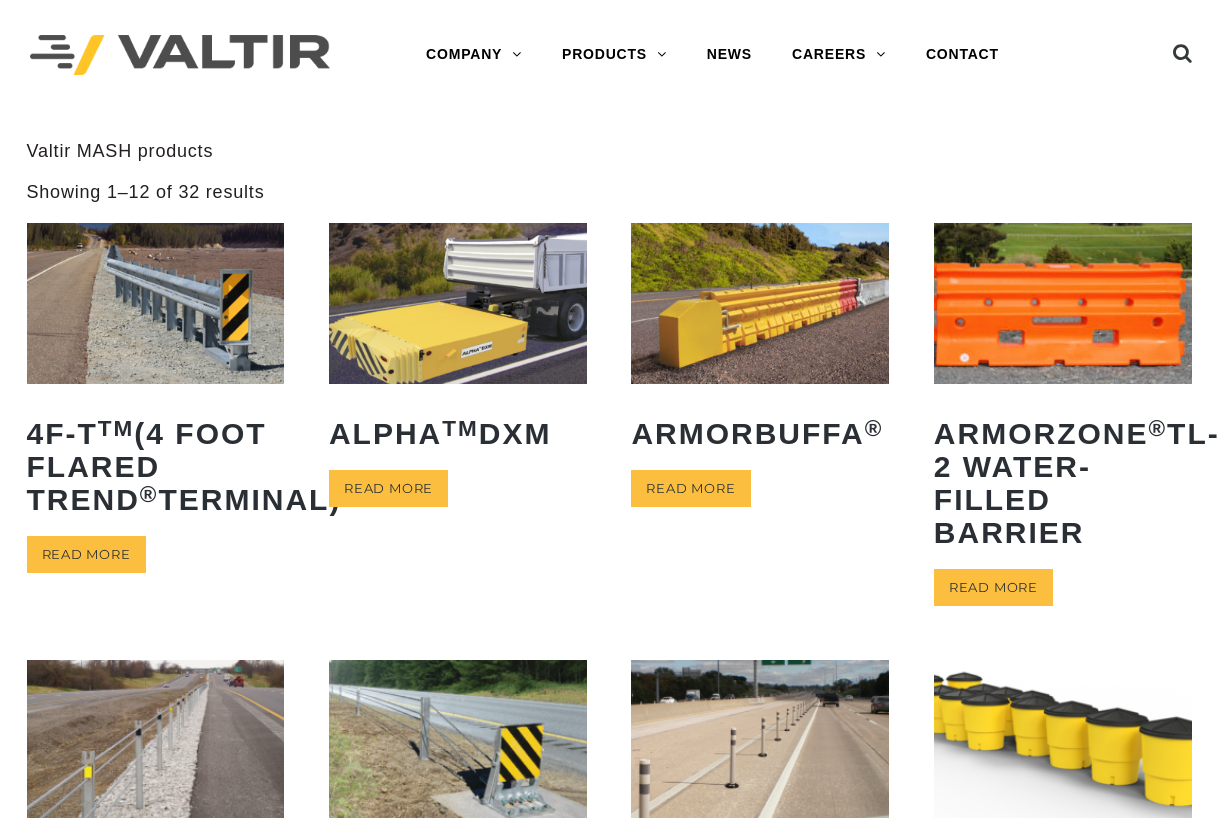 scroll, scrollTop: 0, scrollLeft: 0, axis: both 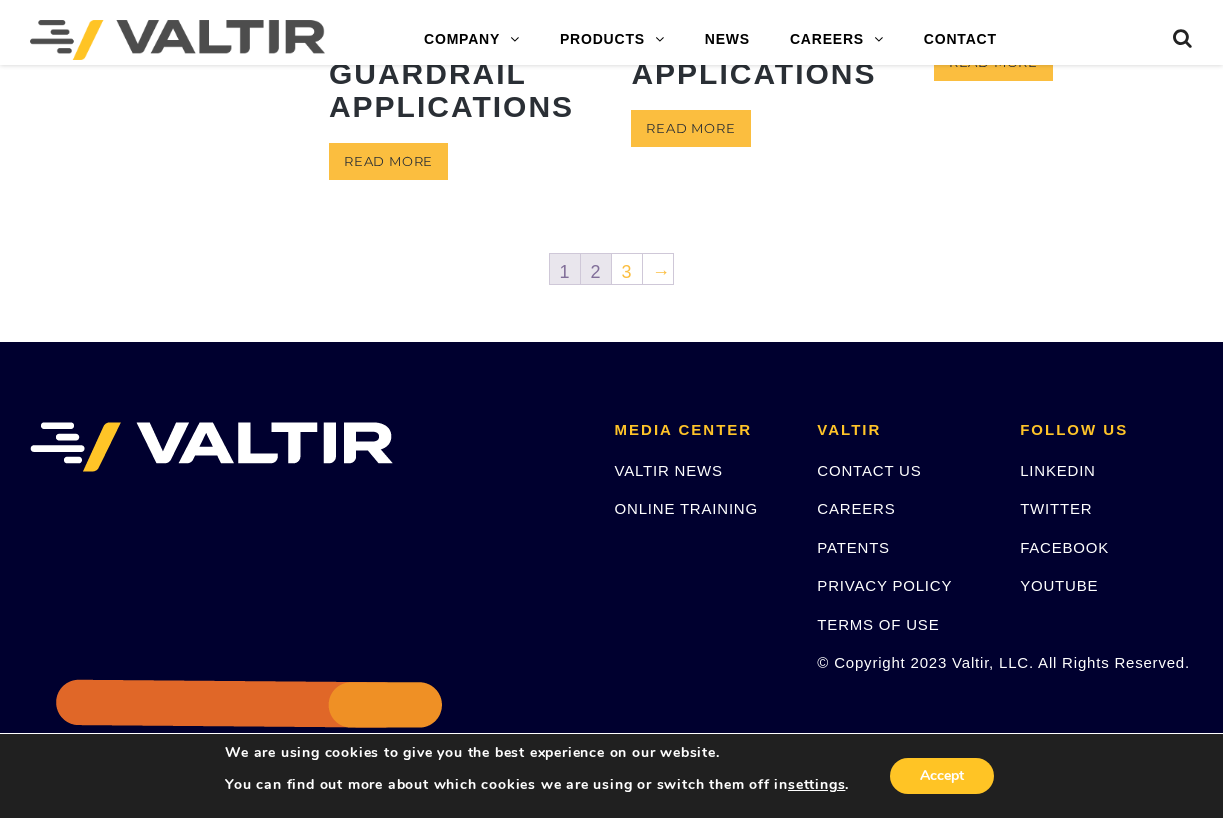 click on "2" at bounding box center (596, 269) 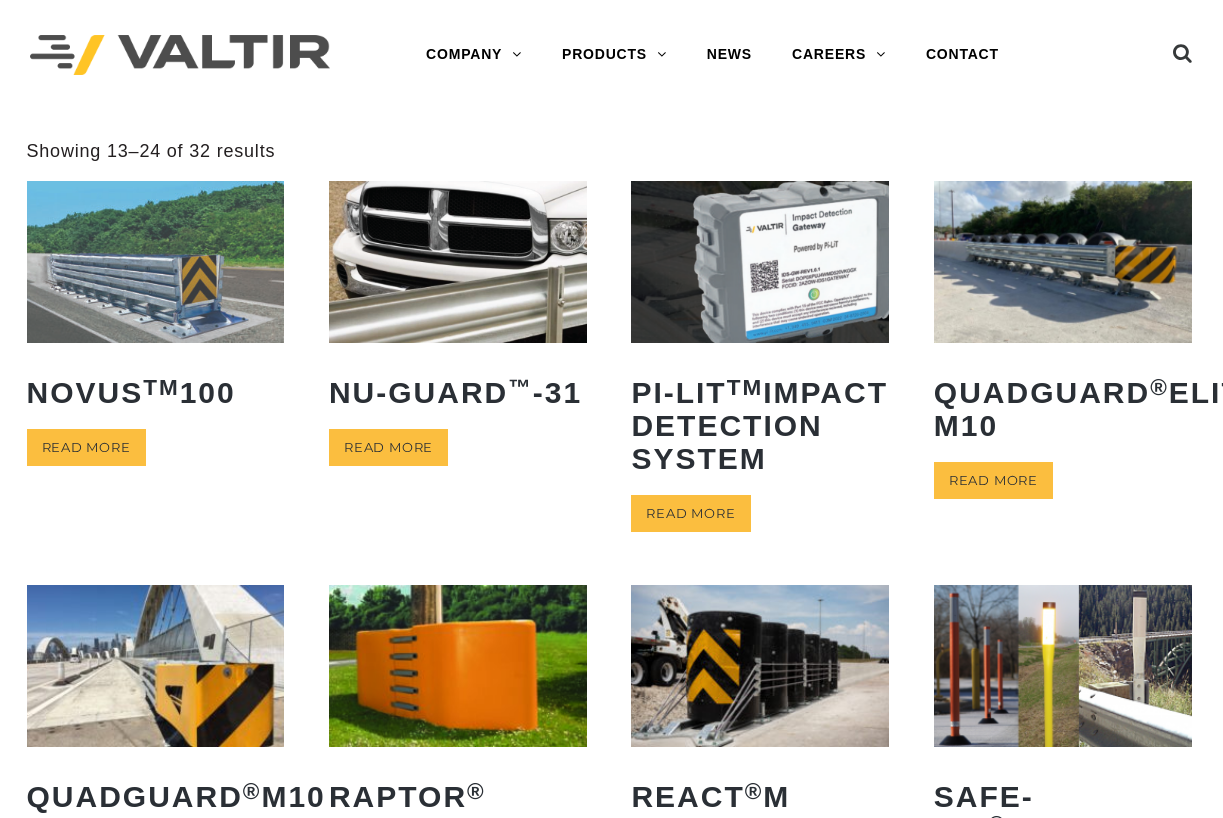 scroll, scrollTop: 0, scrollLeft: 0, axis: both 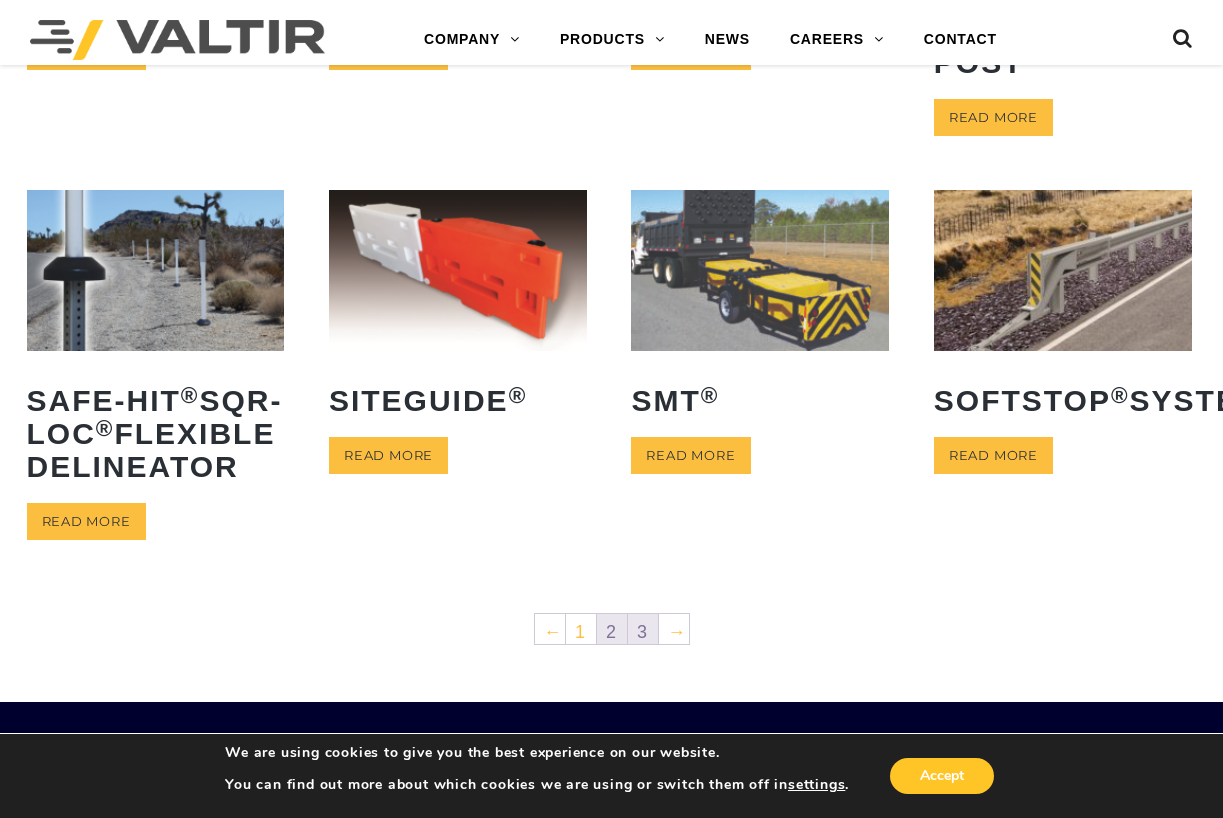click on "3" at bounding box center (643, 629) 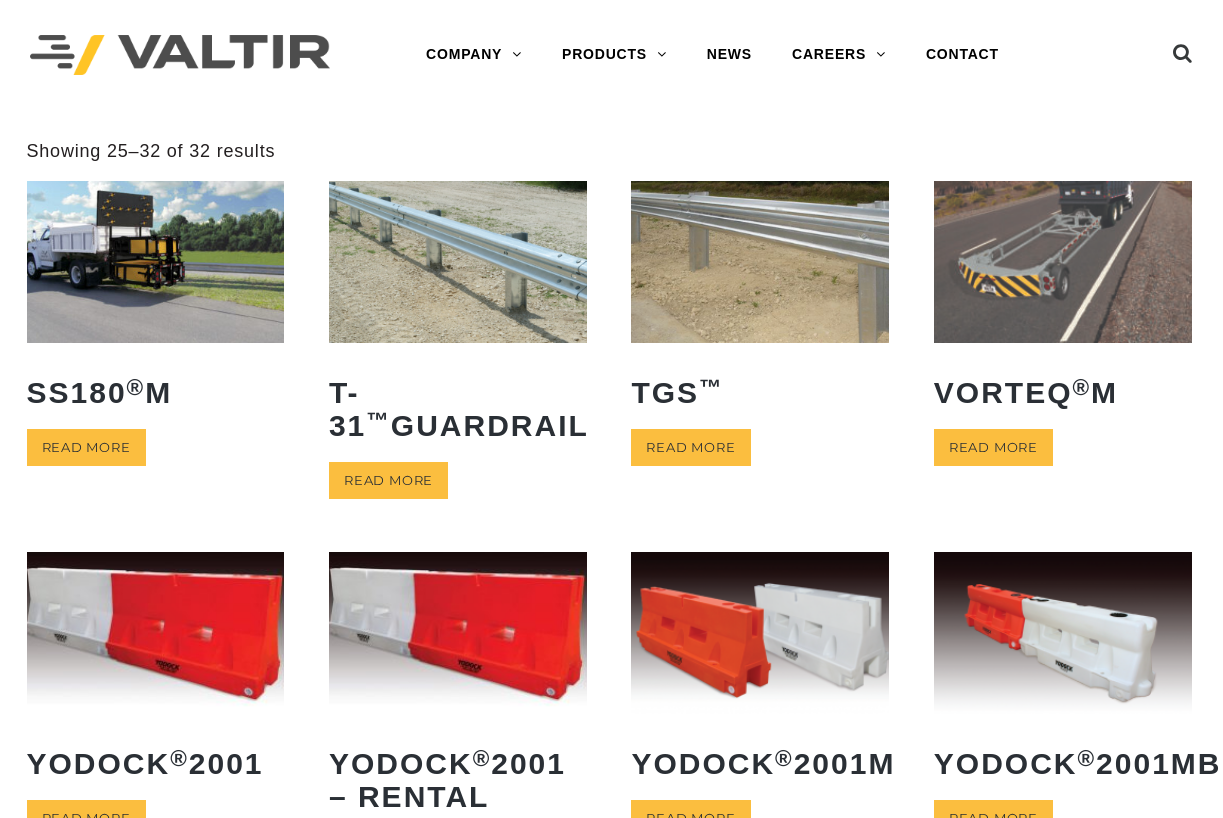 scroll, scrollTop: 0, scrollLeft: 0, axis: both 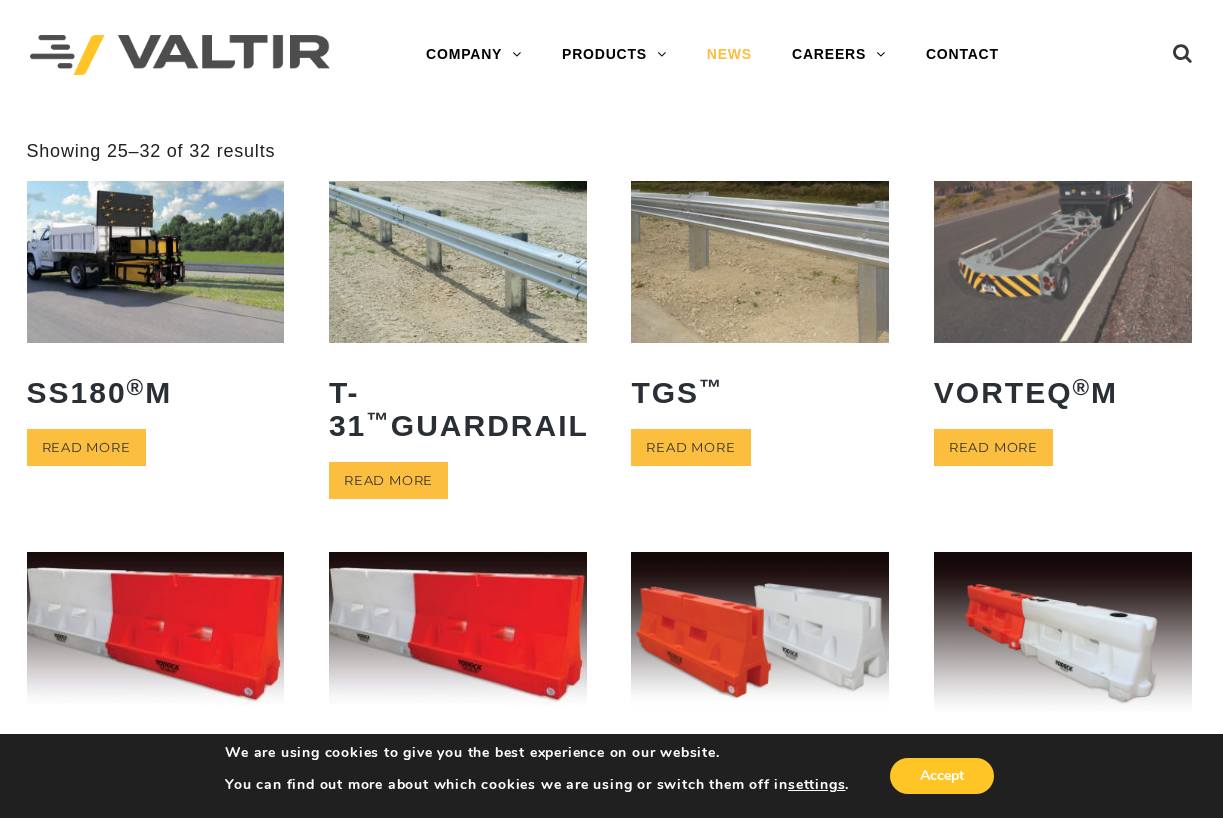 click on "NEWS" at bounding box center (729, 55) 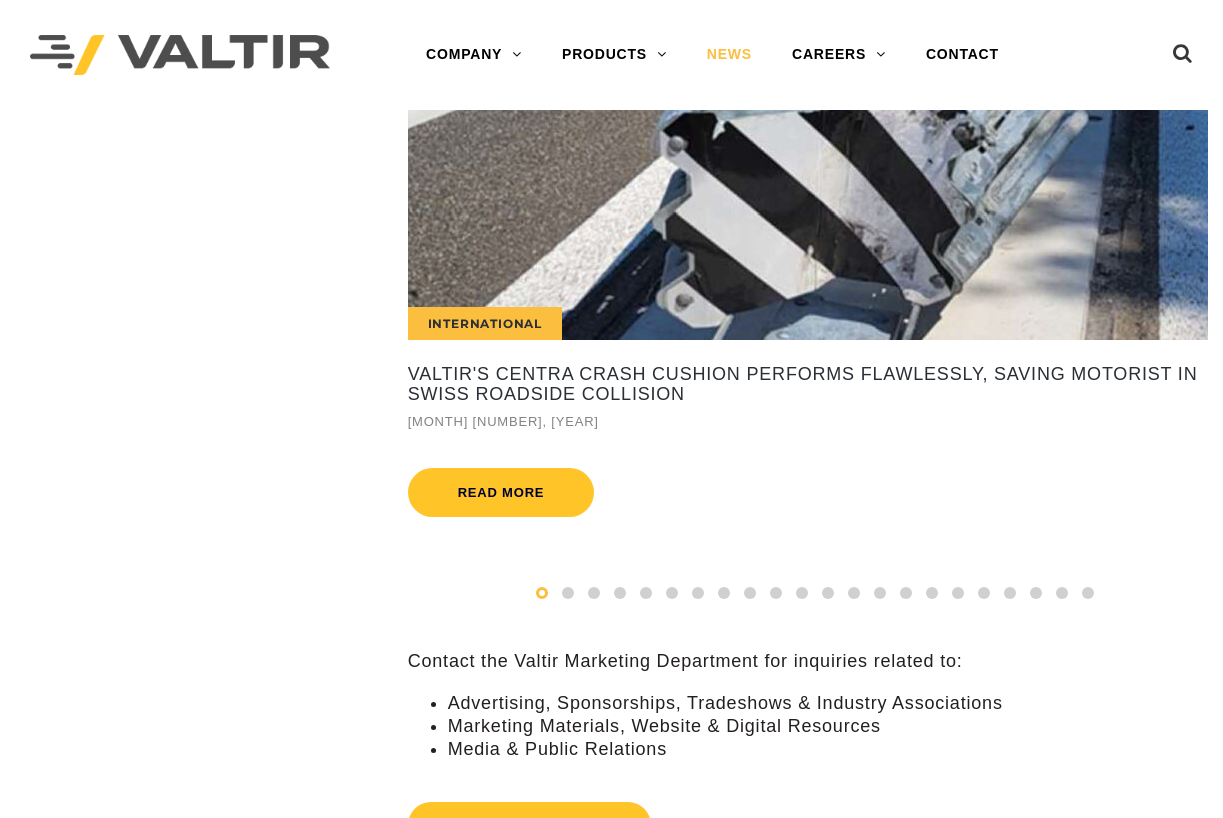 scroll, scrollTop: 0, scrollLeft: 0, axis: both 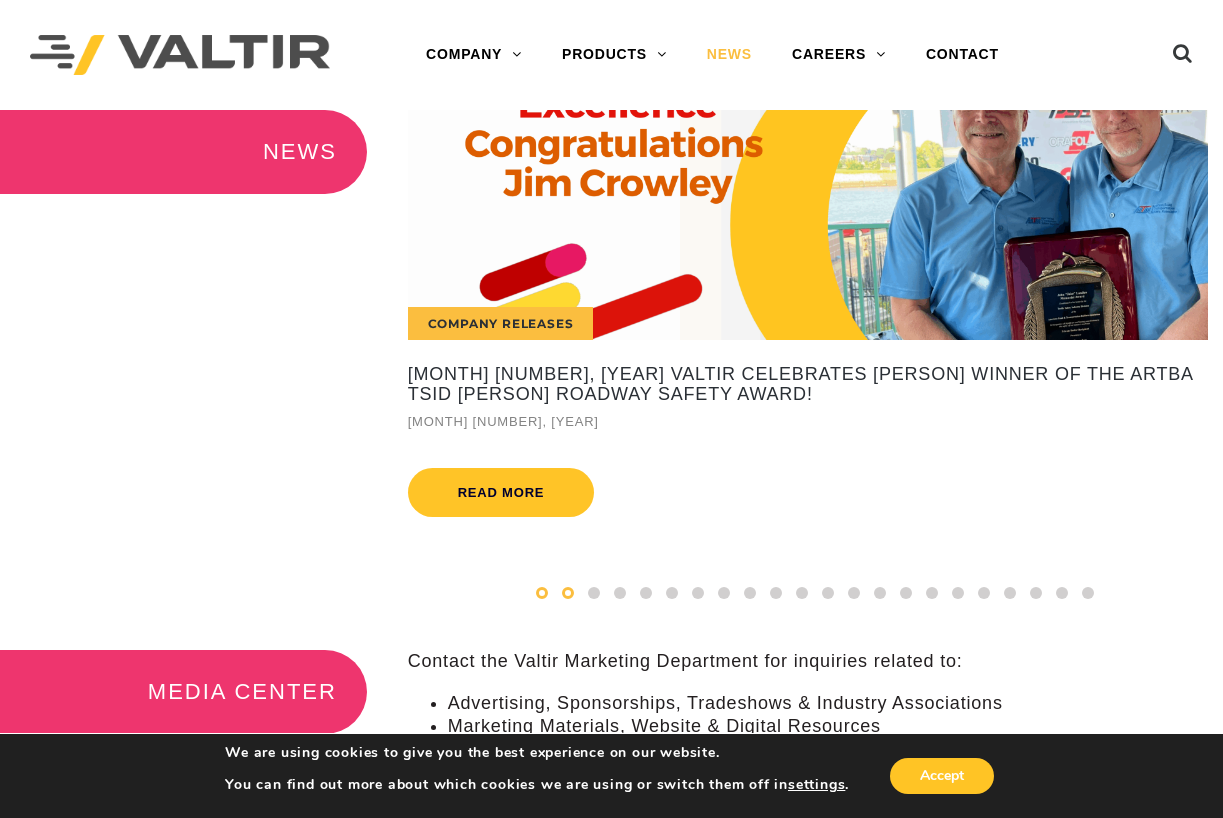 click at bounding box center (542, 593) 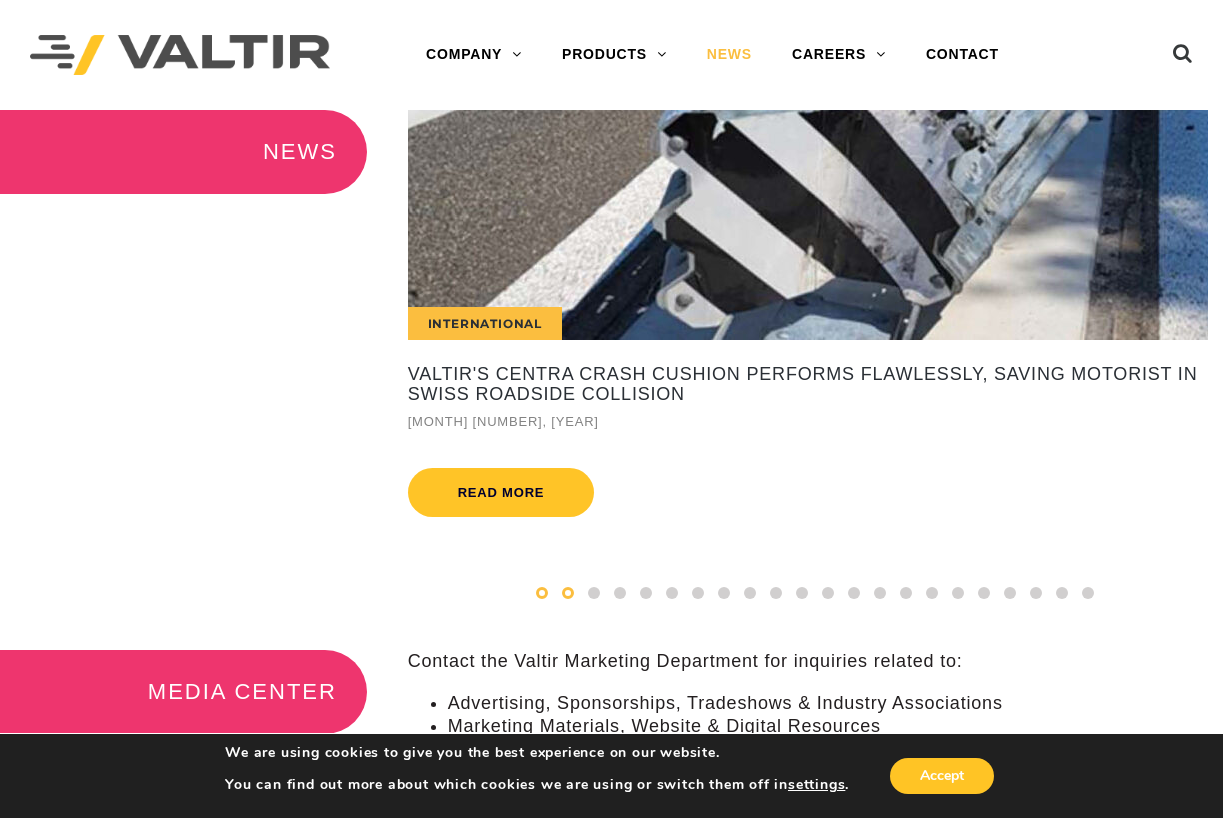 click at bounding box center (568, 593) 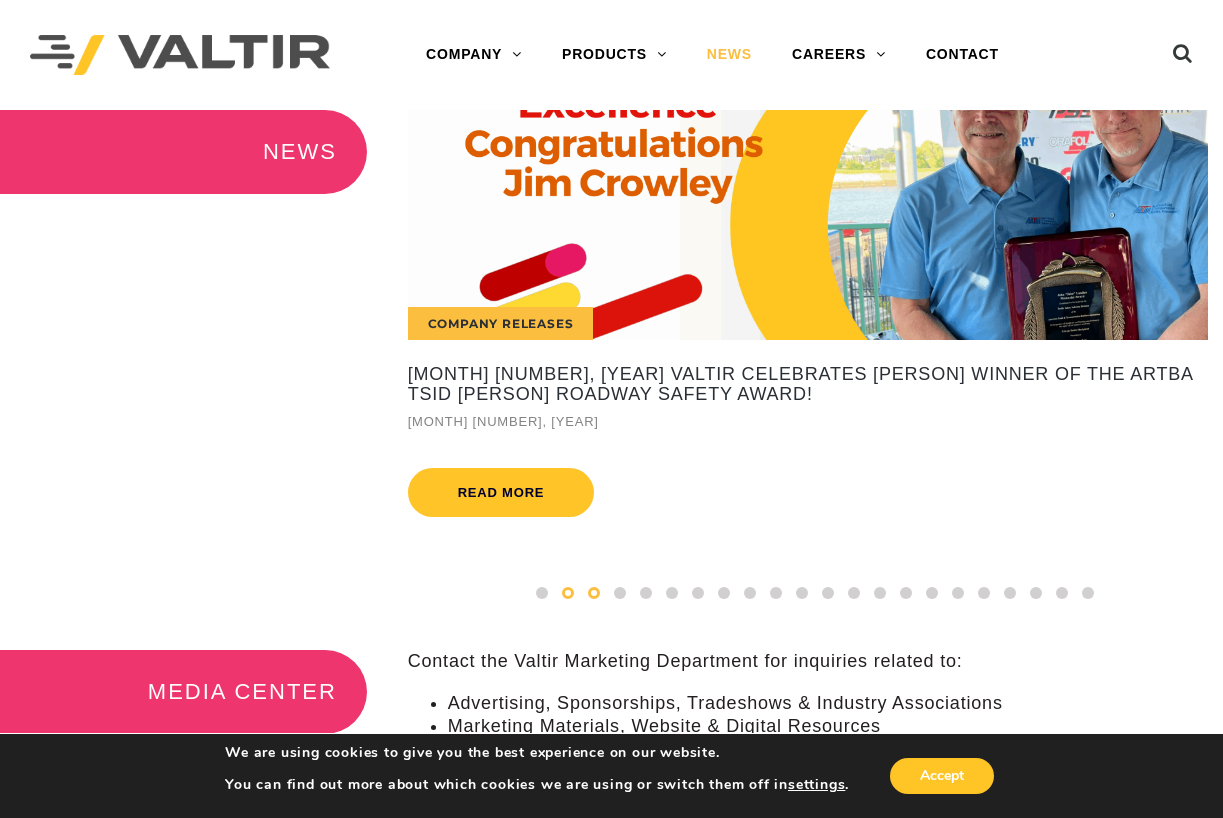 click at bounding box center [594, 593] 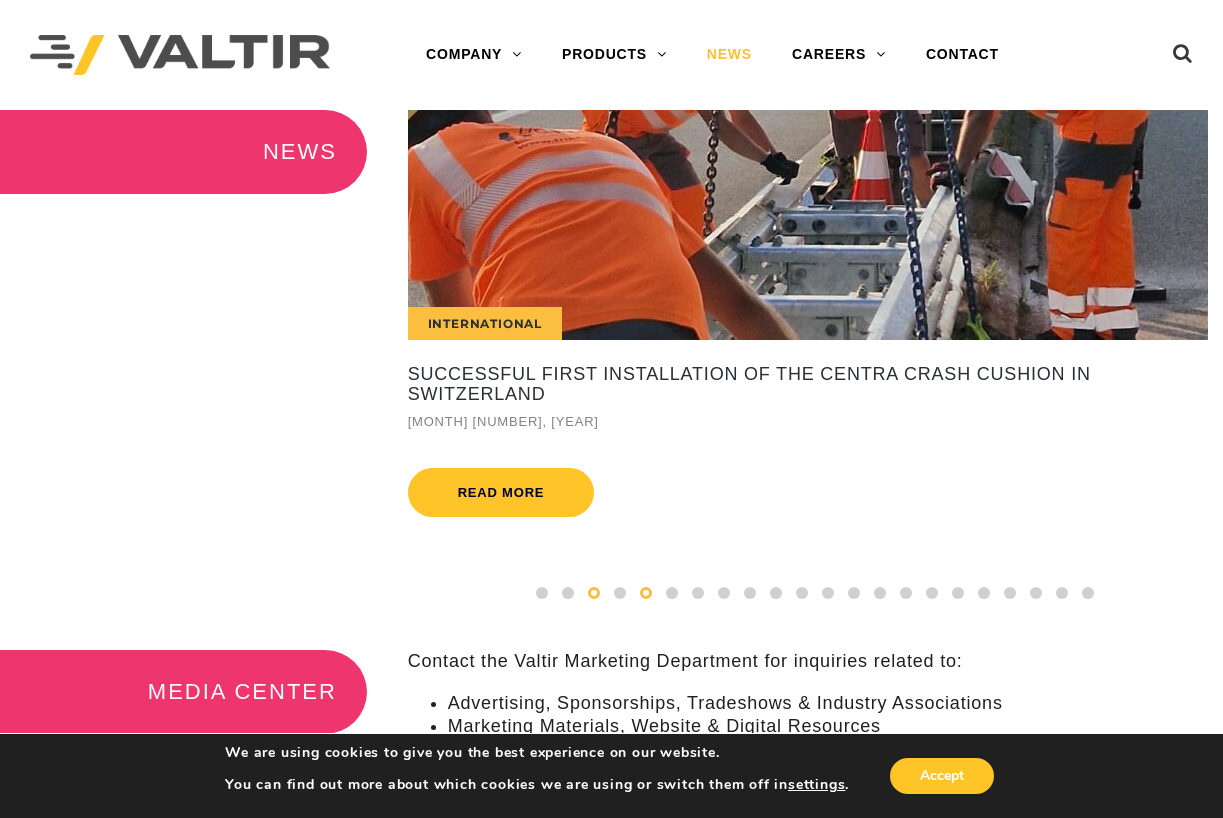 click at bounding box center [646, 593] 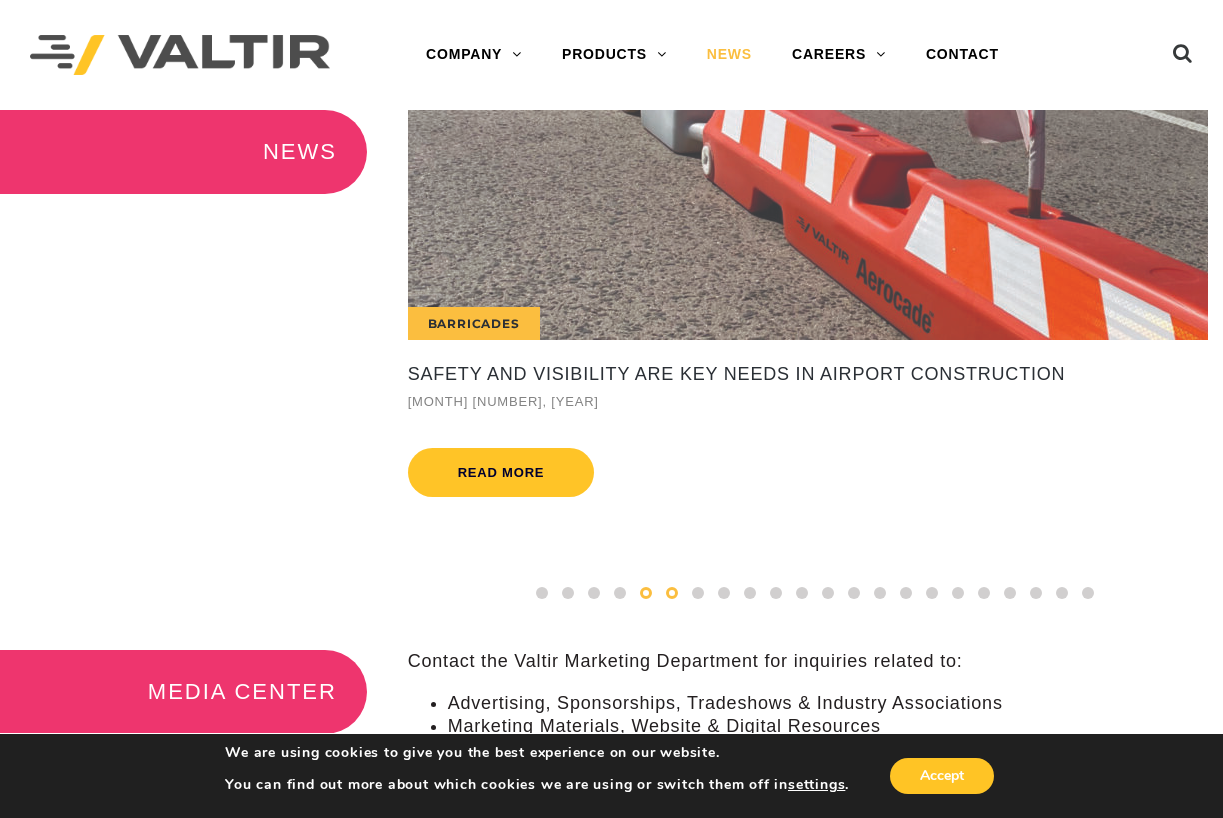 click at bounding box center [672, 593] 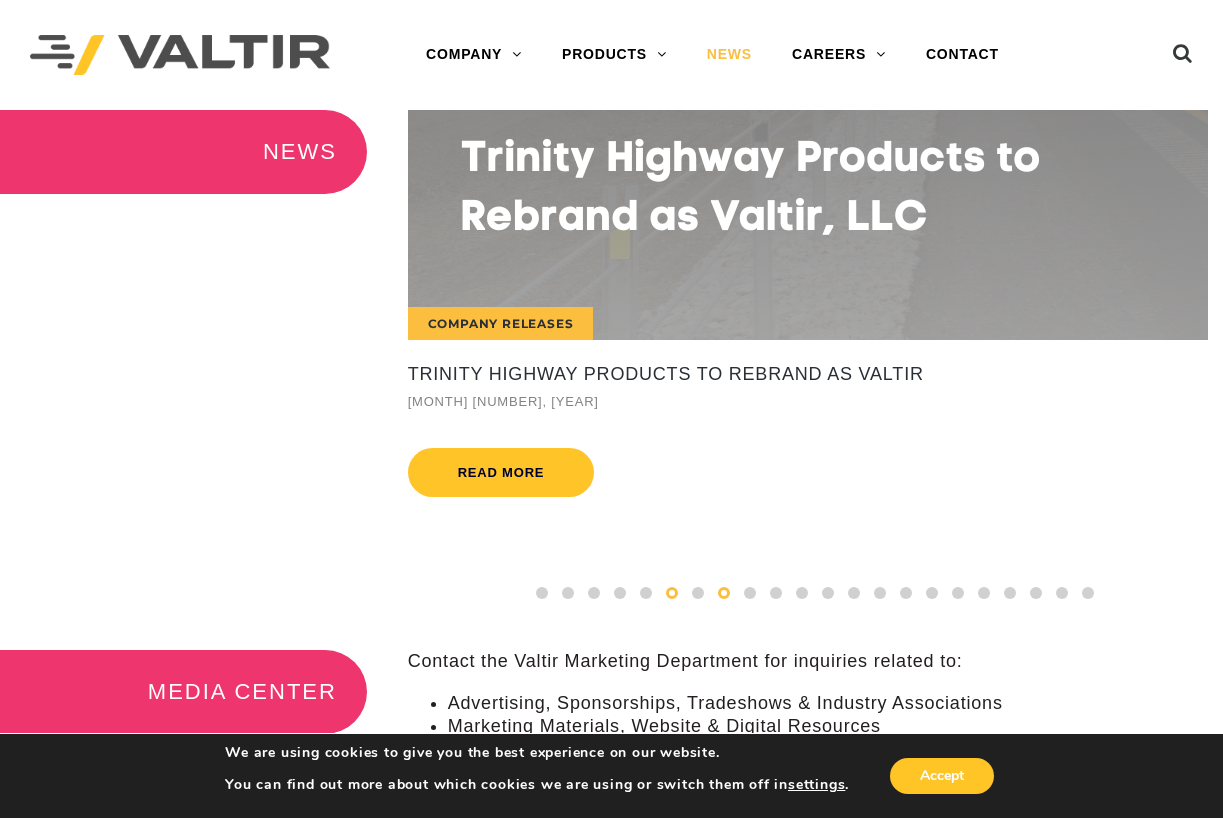 click at bounding box center (724, 593) 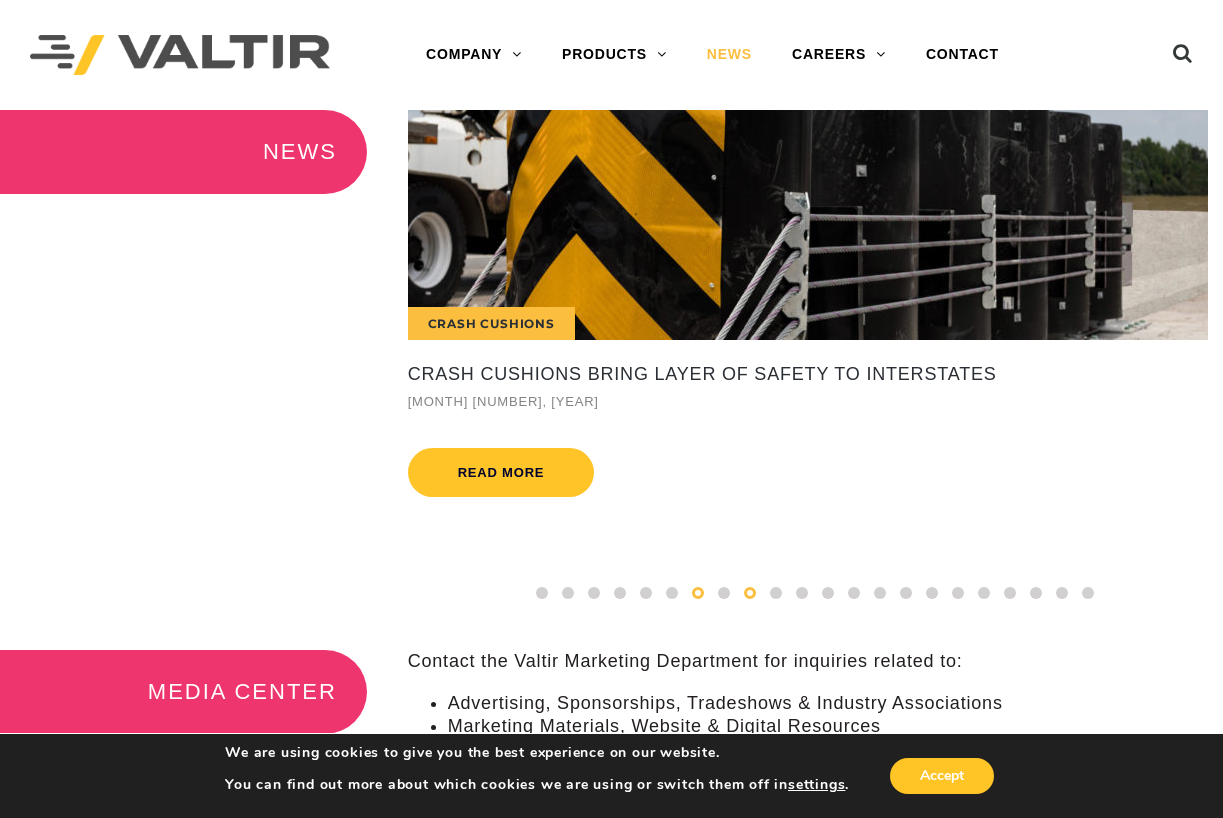 click at bounding box center (698, 593) 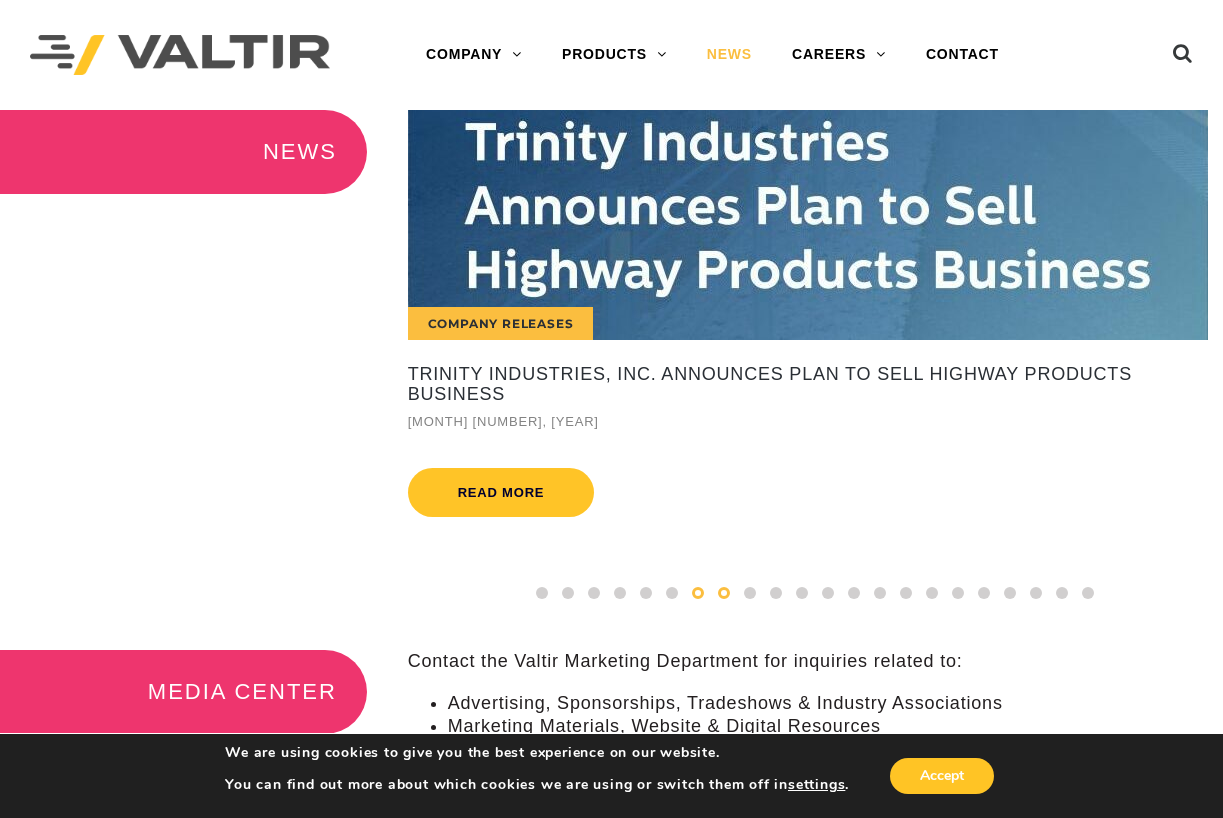 click at bounding box center (724, 593) 